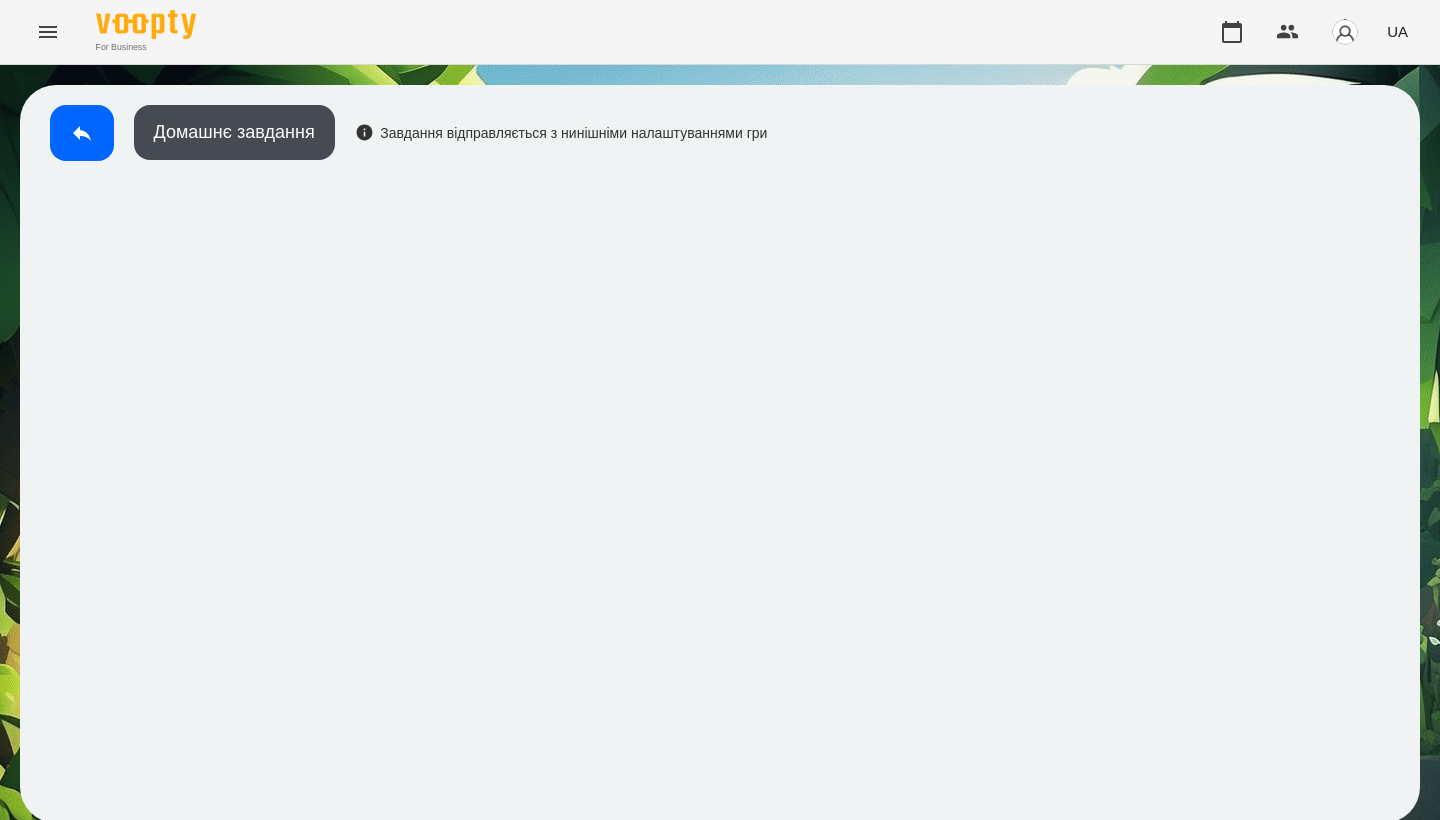 scroll, scrollTop: 0, scrollLeft: 0, axis: both 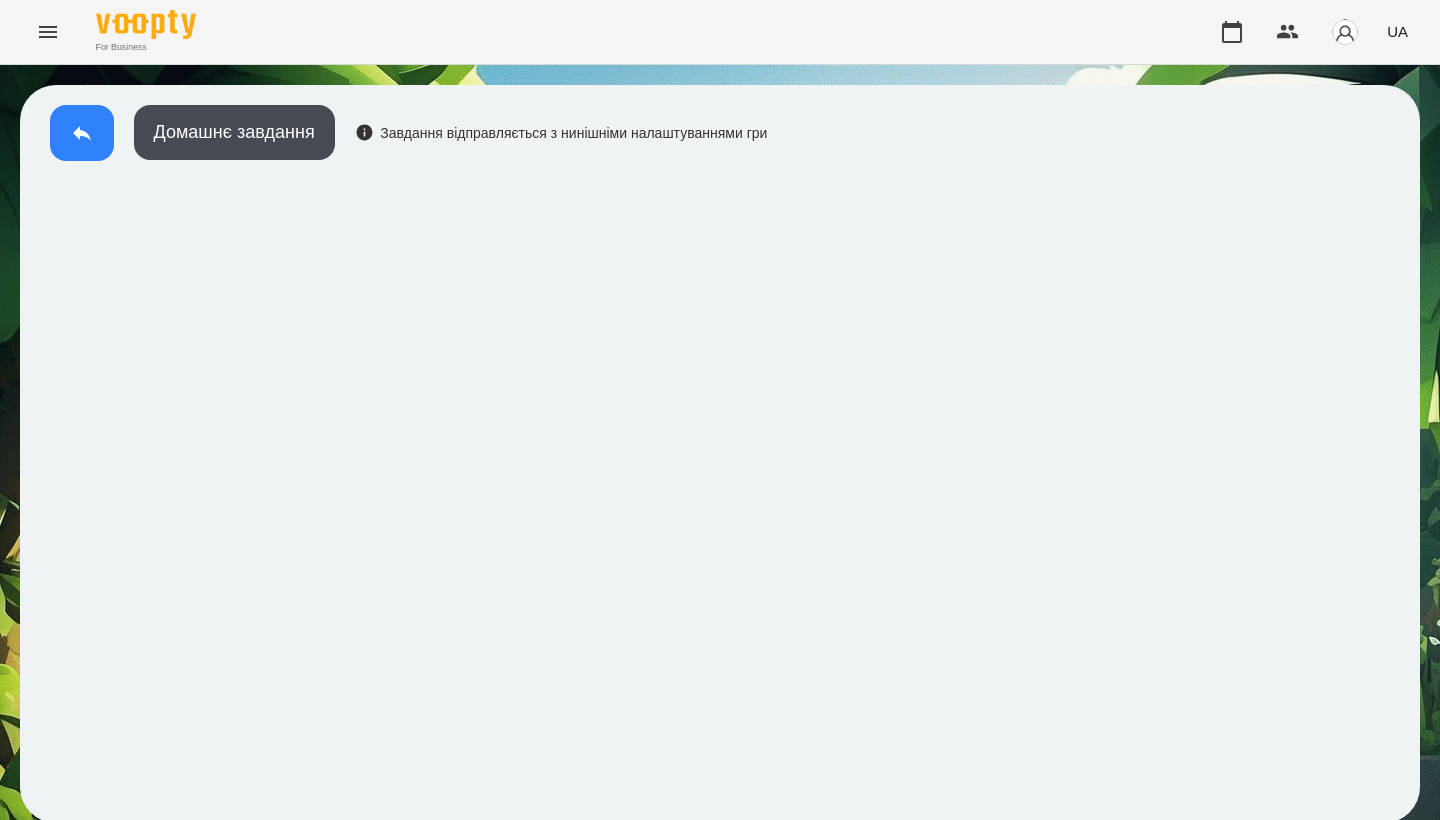 click 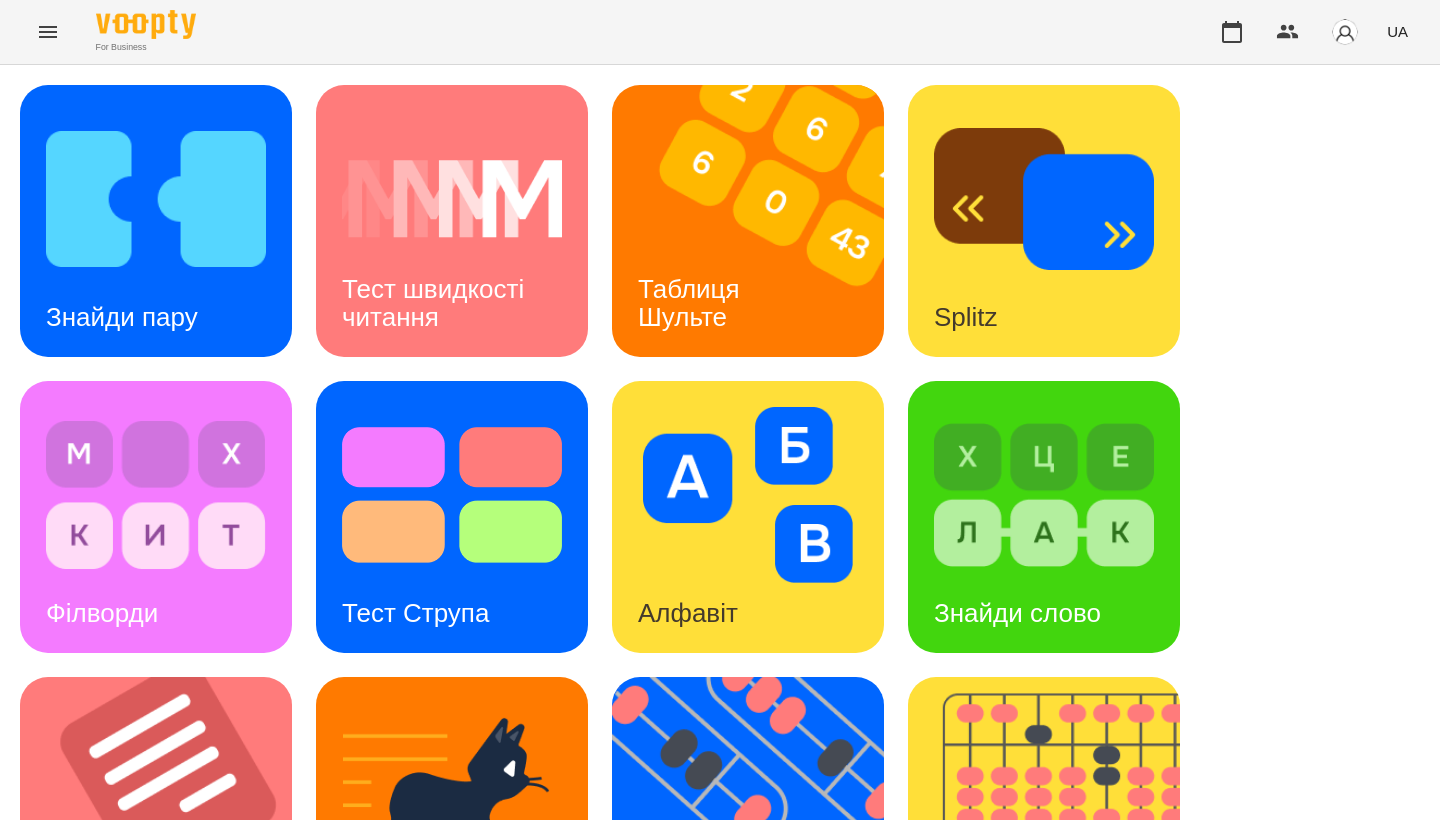 click at bounding box center (1056, 813) 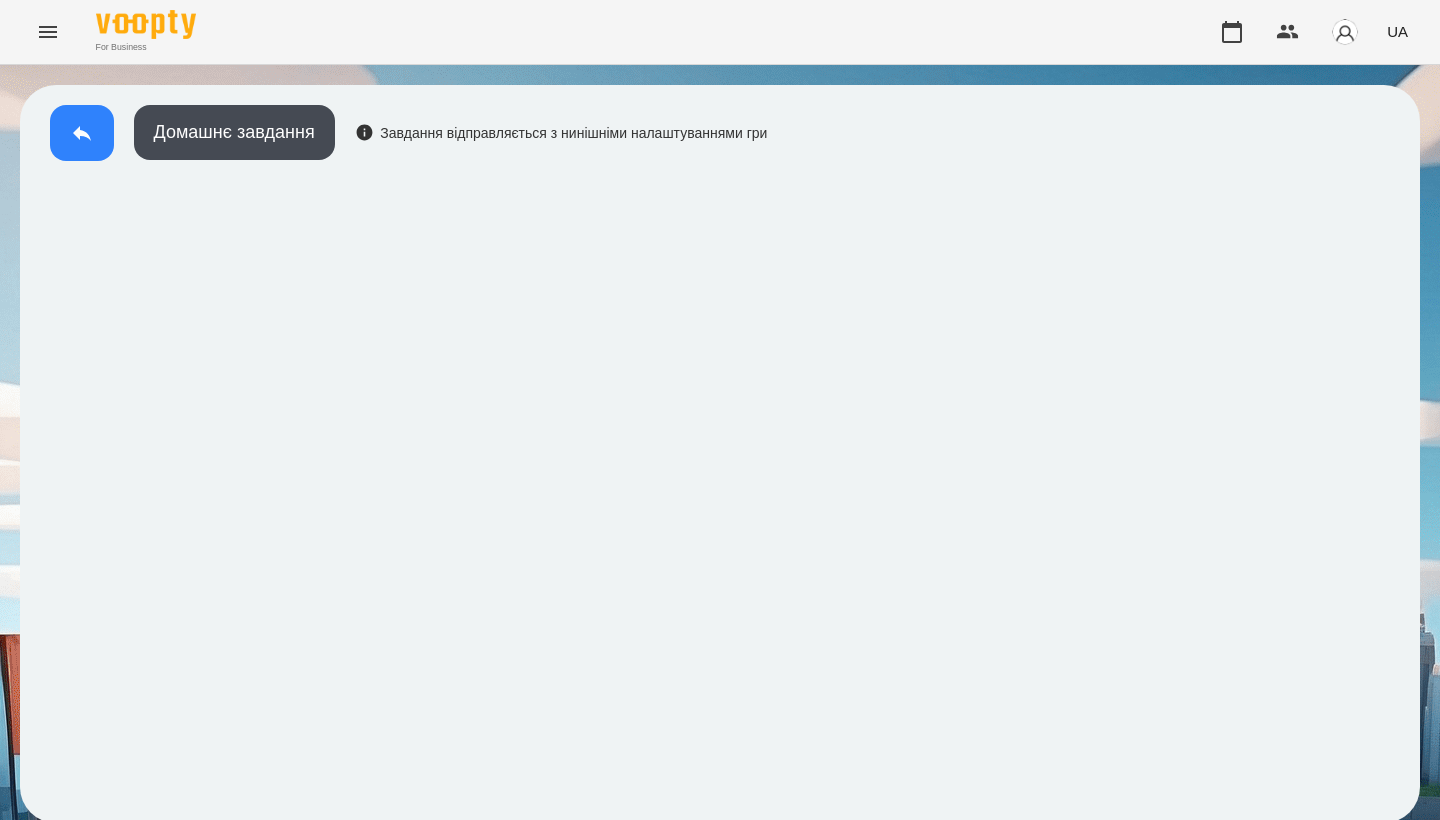click 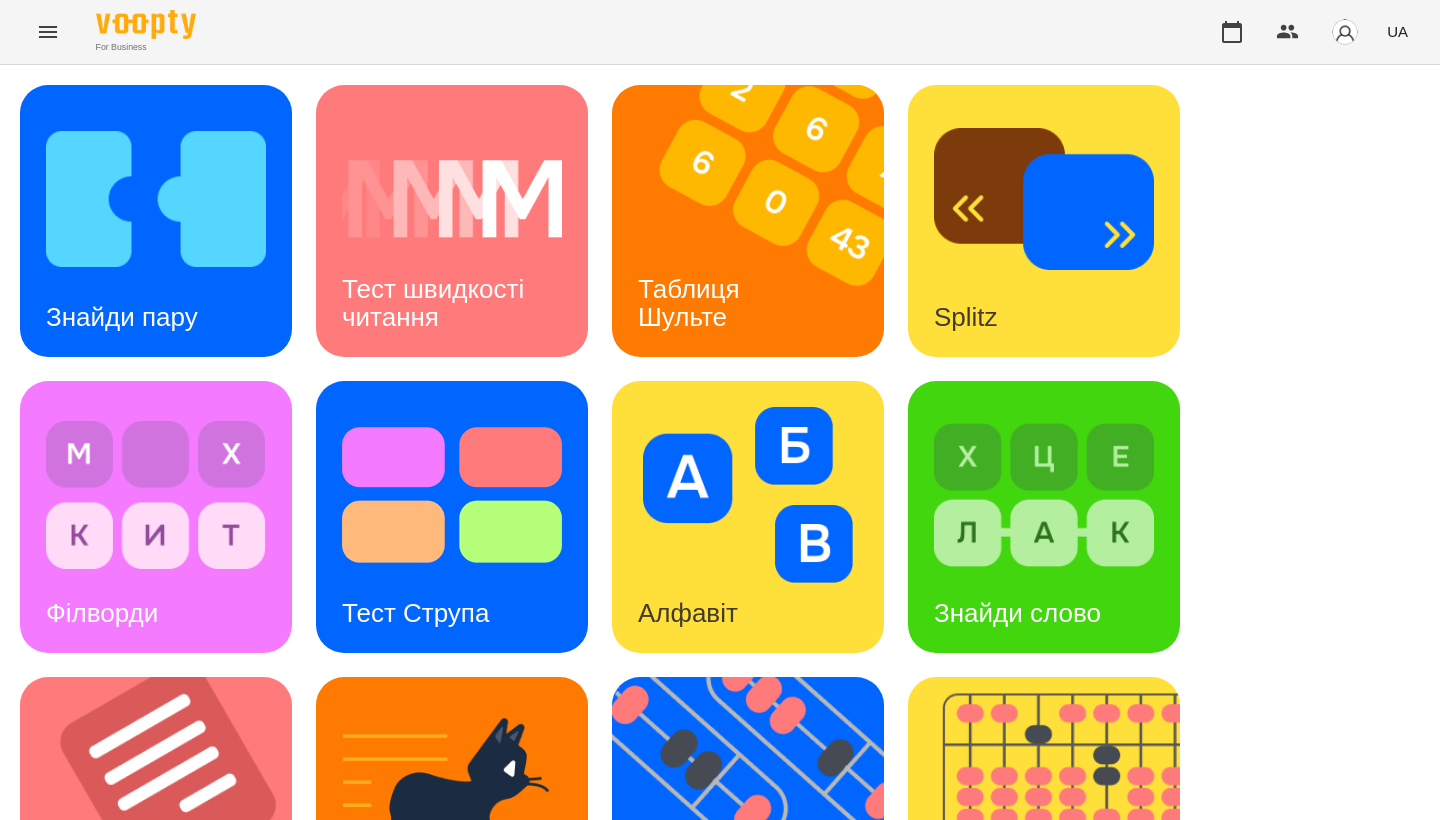 click on "Знайди пару Тест швидкості читання Таблиця
Шульте Splitz Філворди Тест Струпа Алфавіт Знайди слово Тексти Кіберкішка Флешкарти Абакус Знайди
Кіберкішку Мнемотехніка Ментальний
рахунок Стовпці Ділення множення" at bounding box center [720, 813] 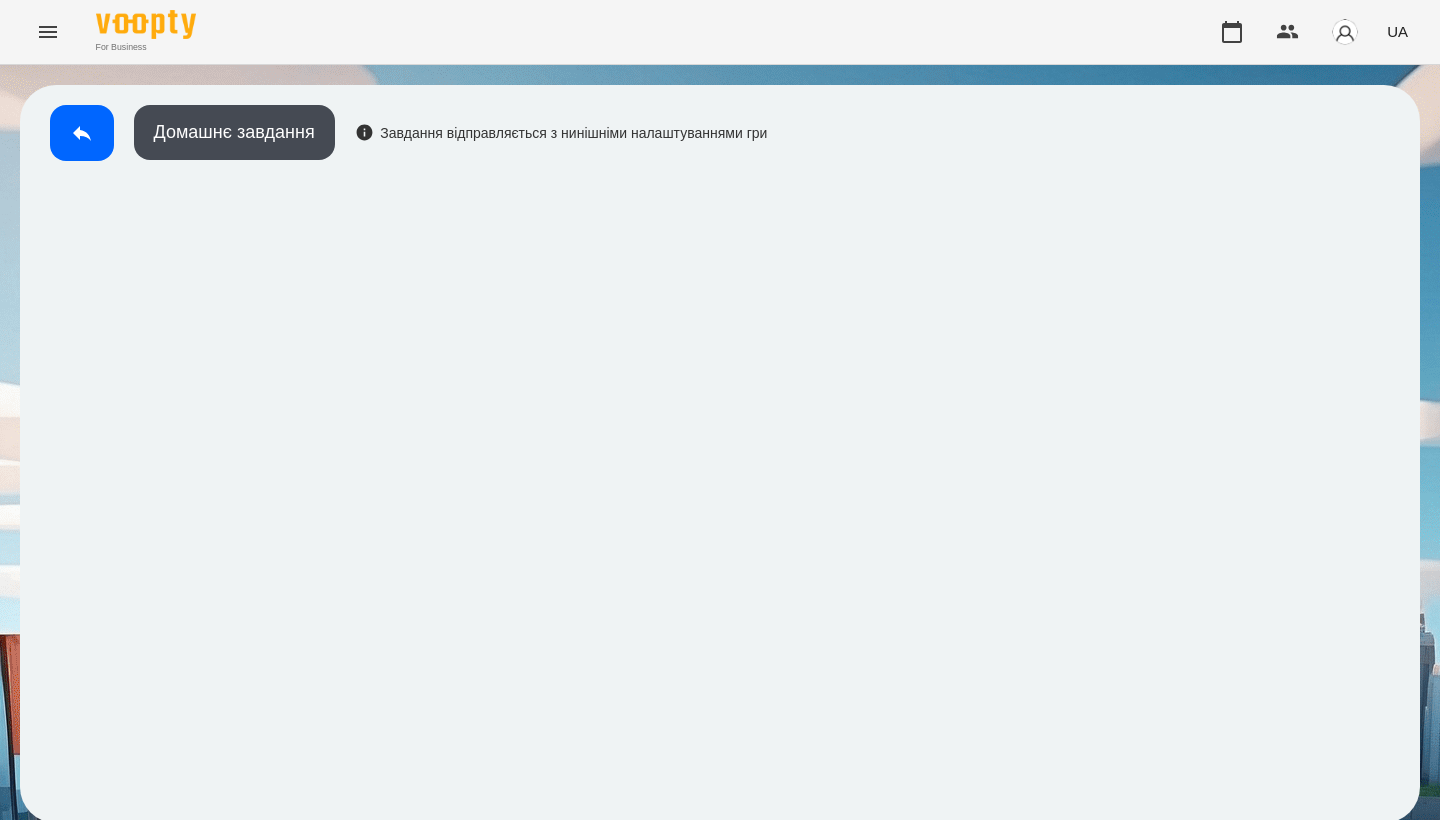 scroll, scrollTop: 3, scrollLeft: 0, axis: vertical 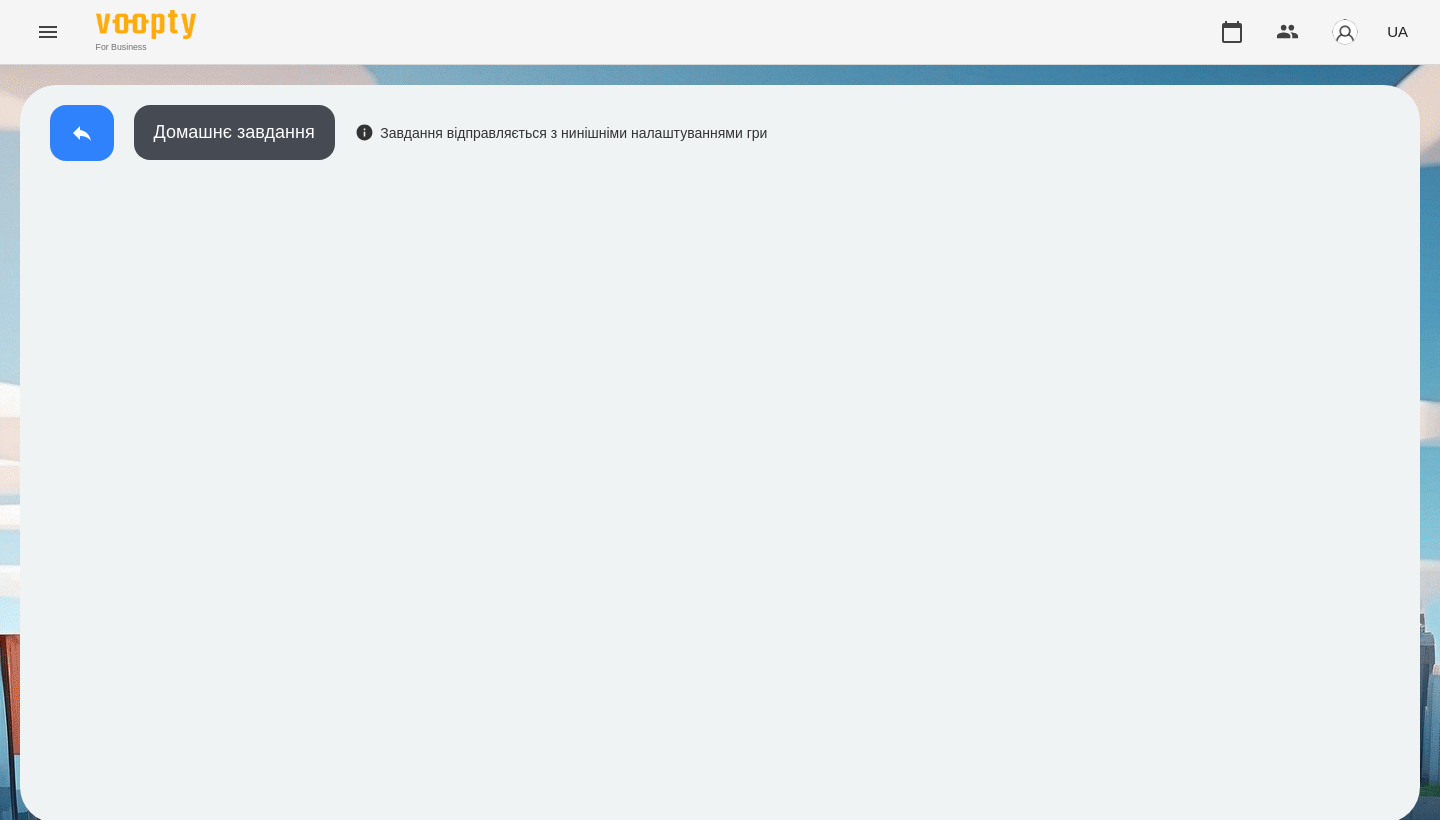 click at bounding box center [82, 133] 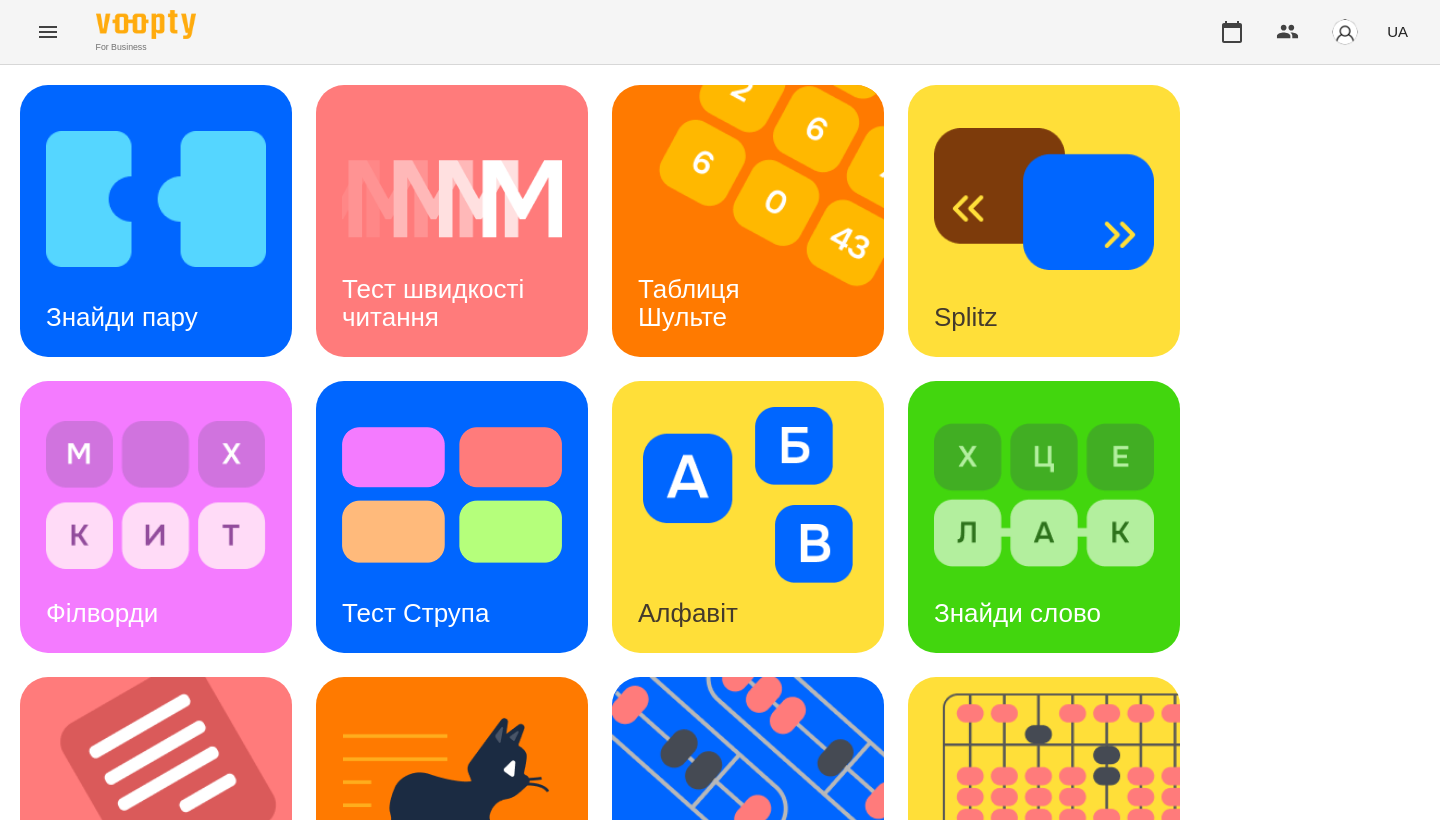 click at bounding box center (760, 221) 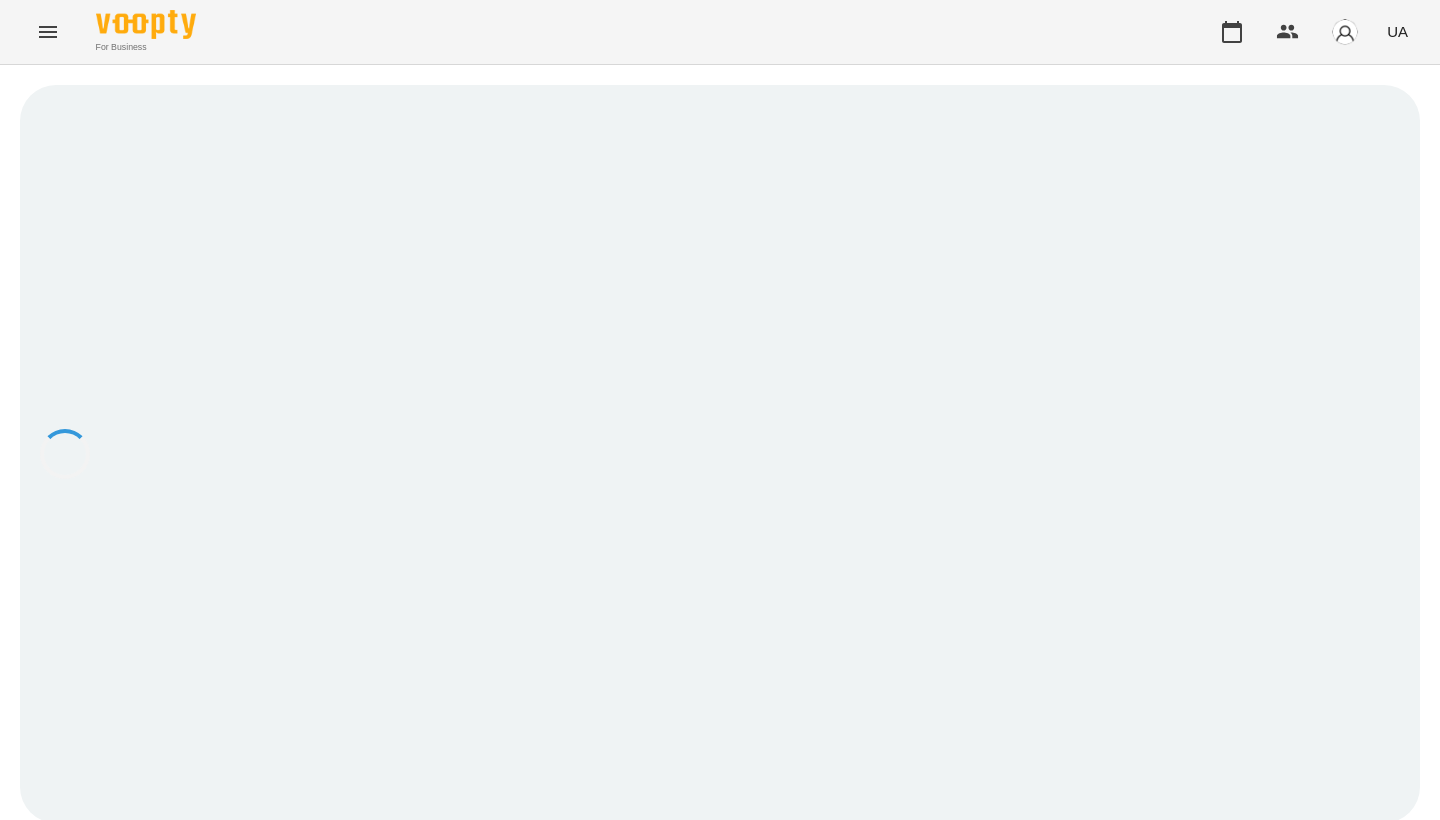 scroll, scrollTop: 0, scrollLeft: 0, axis: both 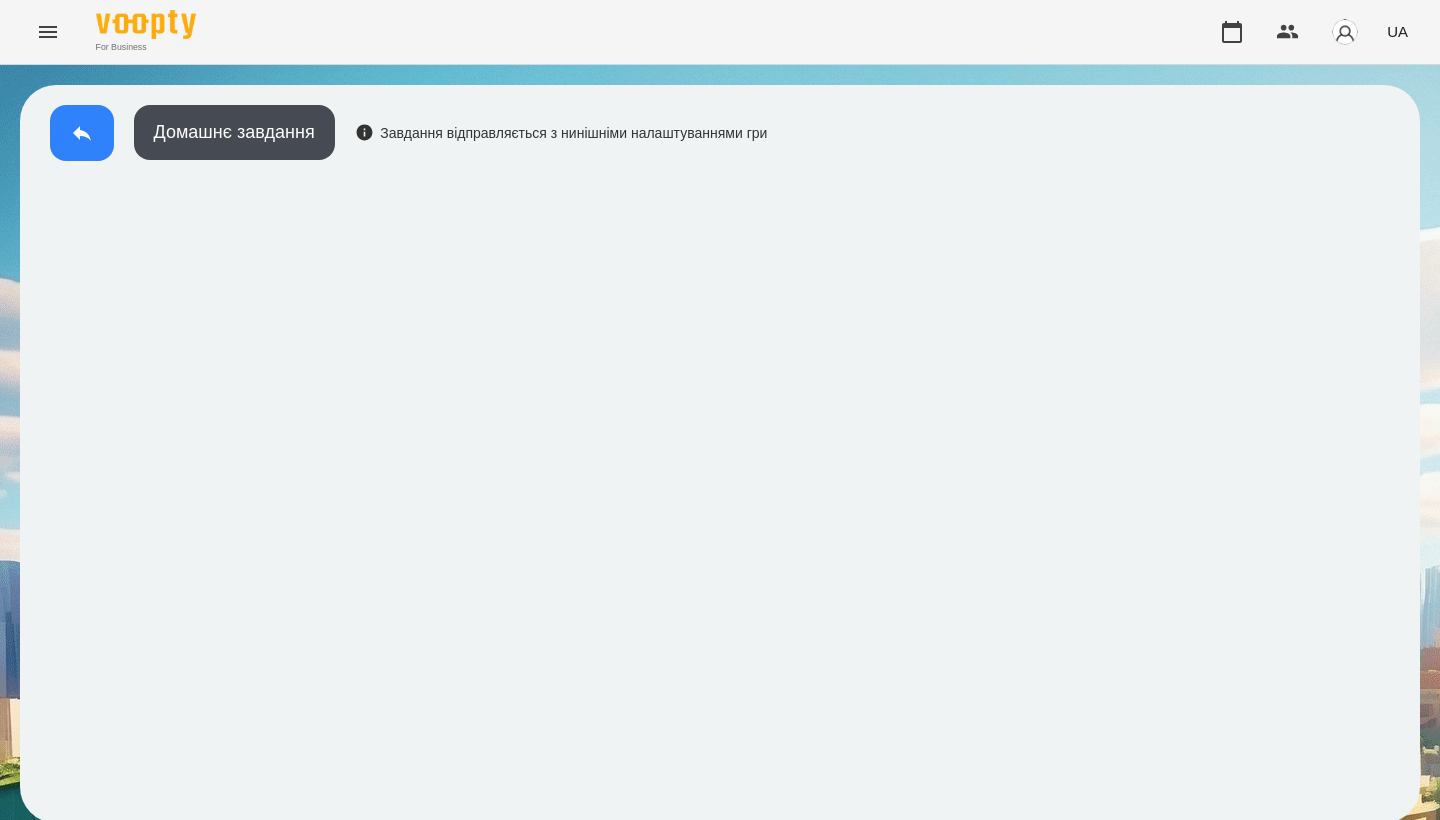 click 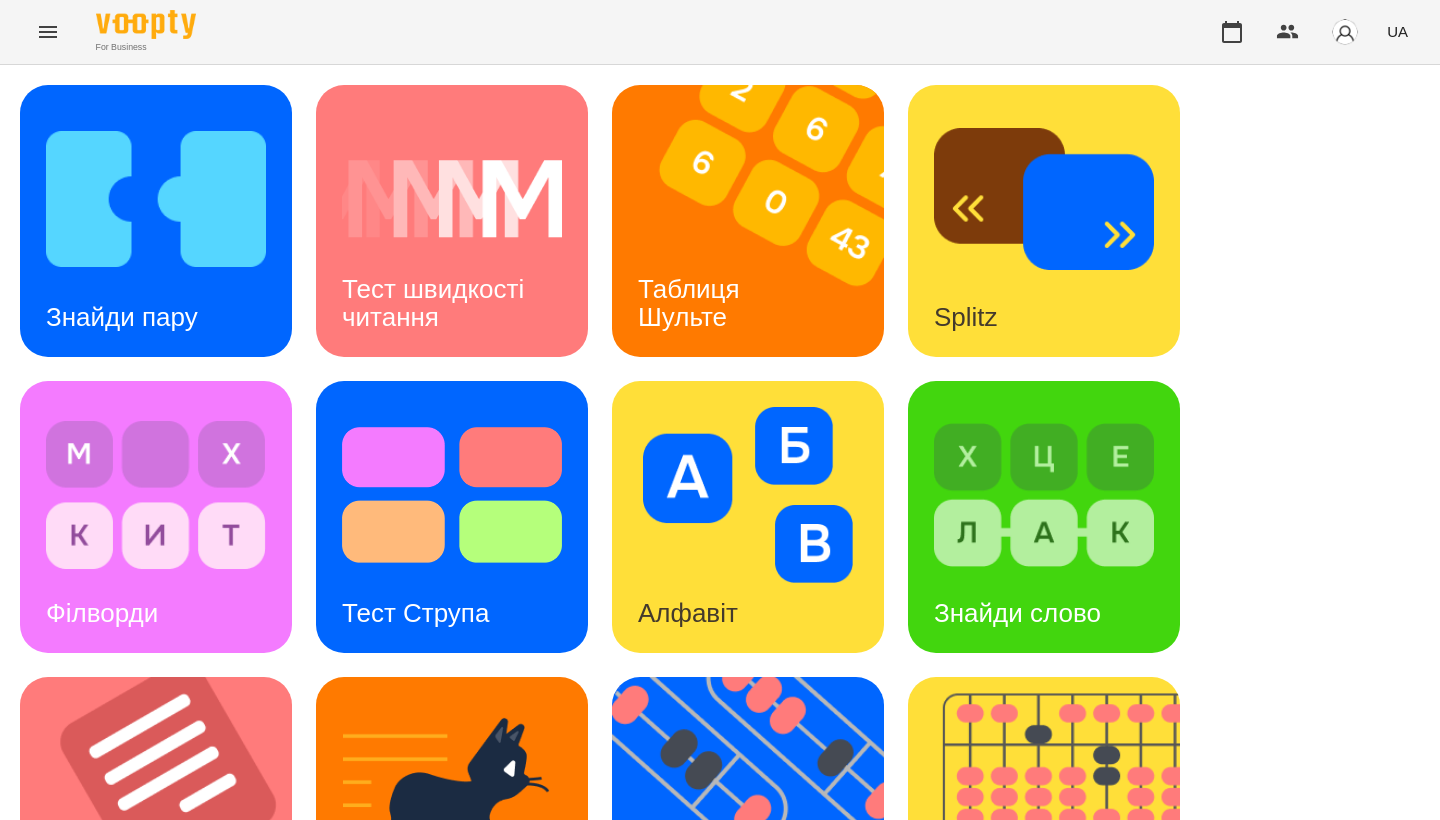 drag, startPoint x: 29, startPoint y: 687, endPoint x: 1105, endPoint y: 752, distance: 1077.9615 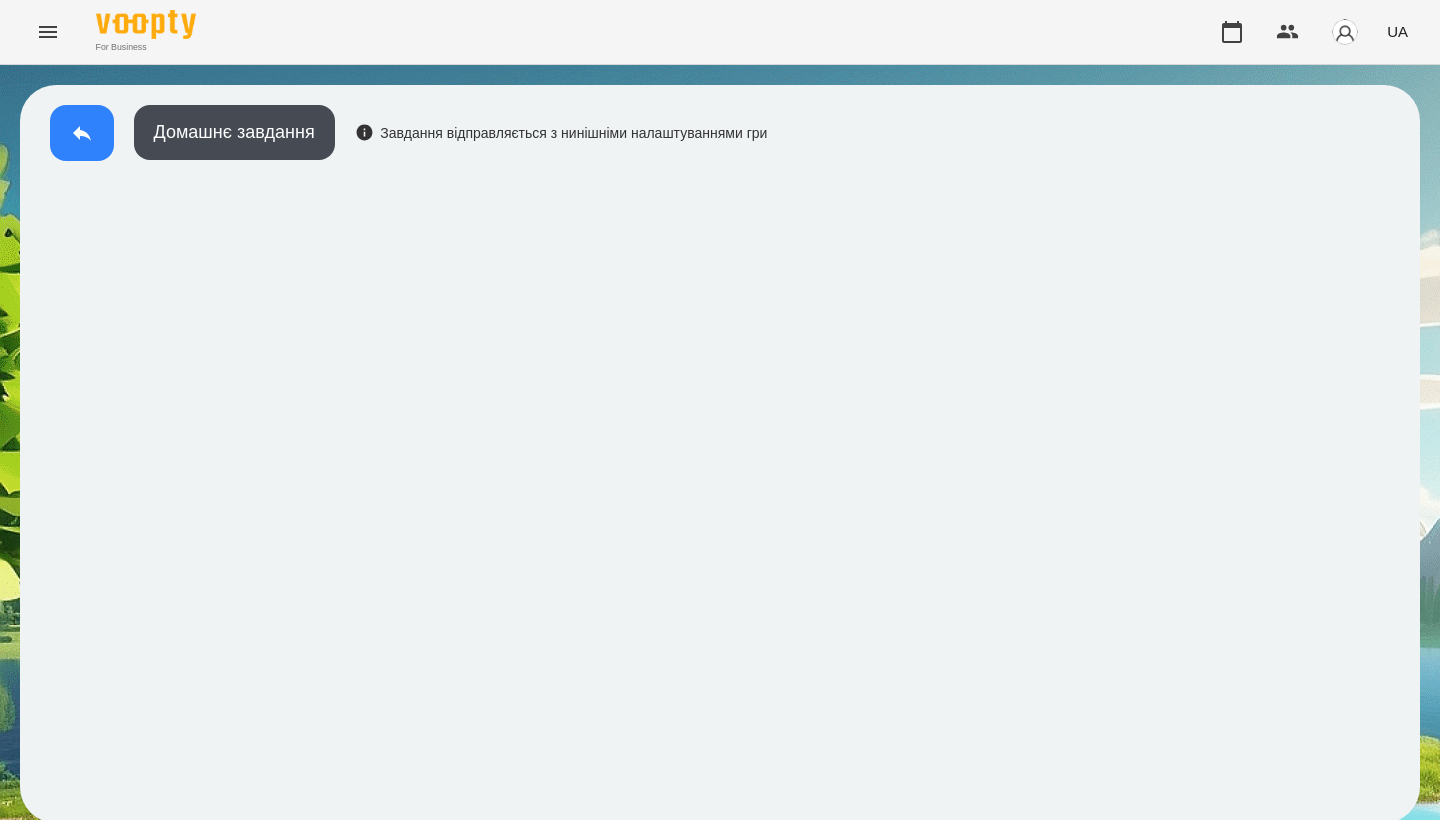 click at bounding box center [82, 133] 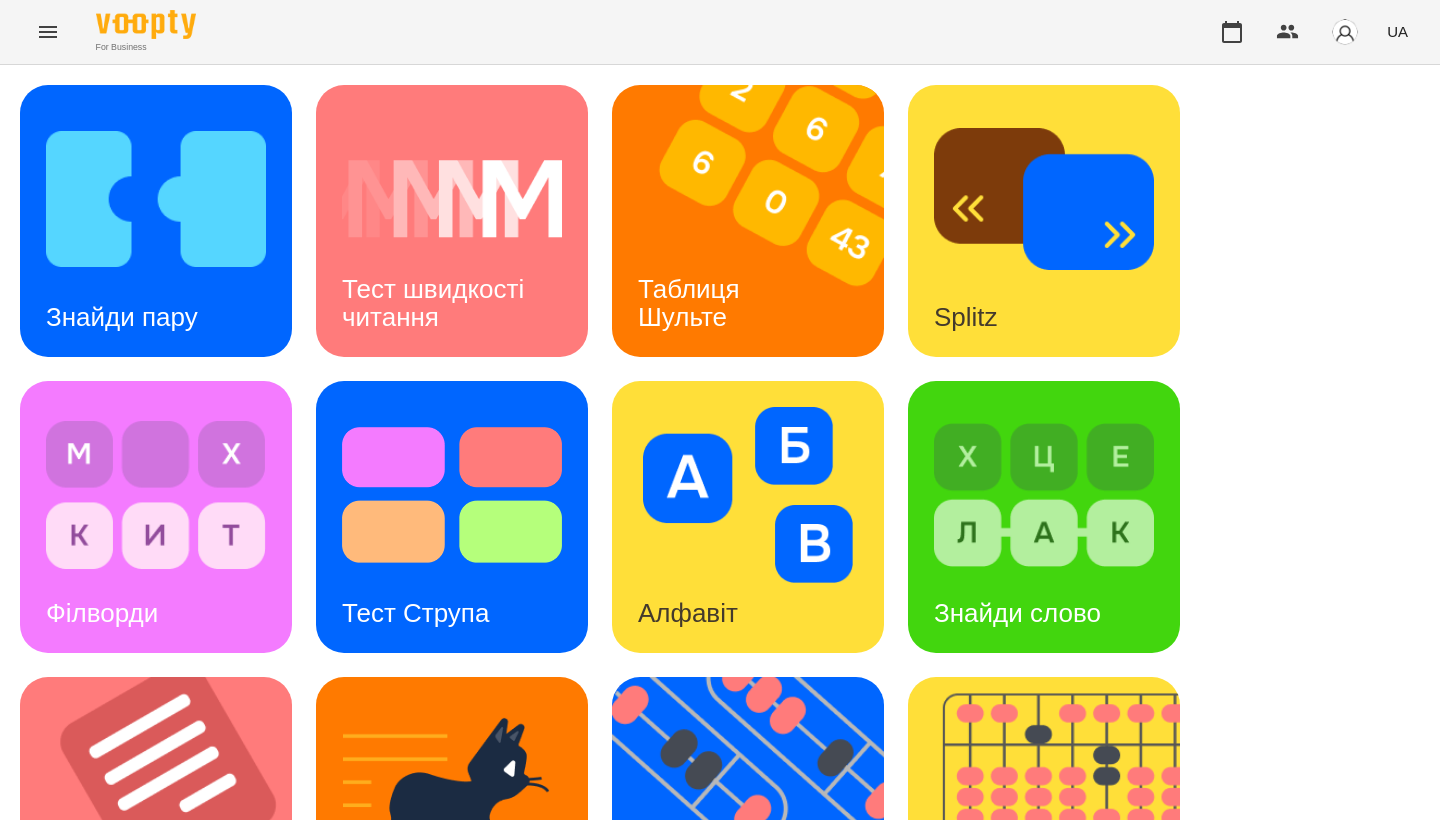 click at bounding box center (156, 199) 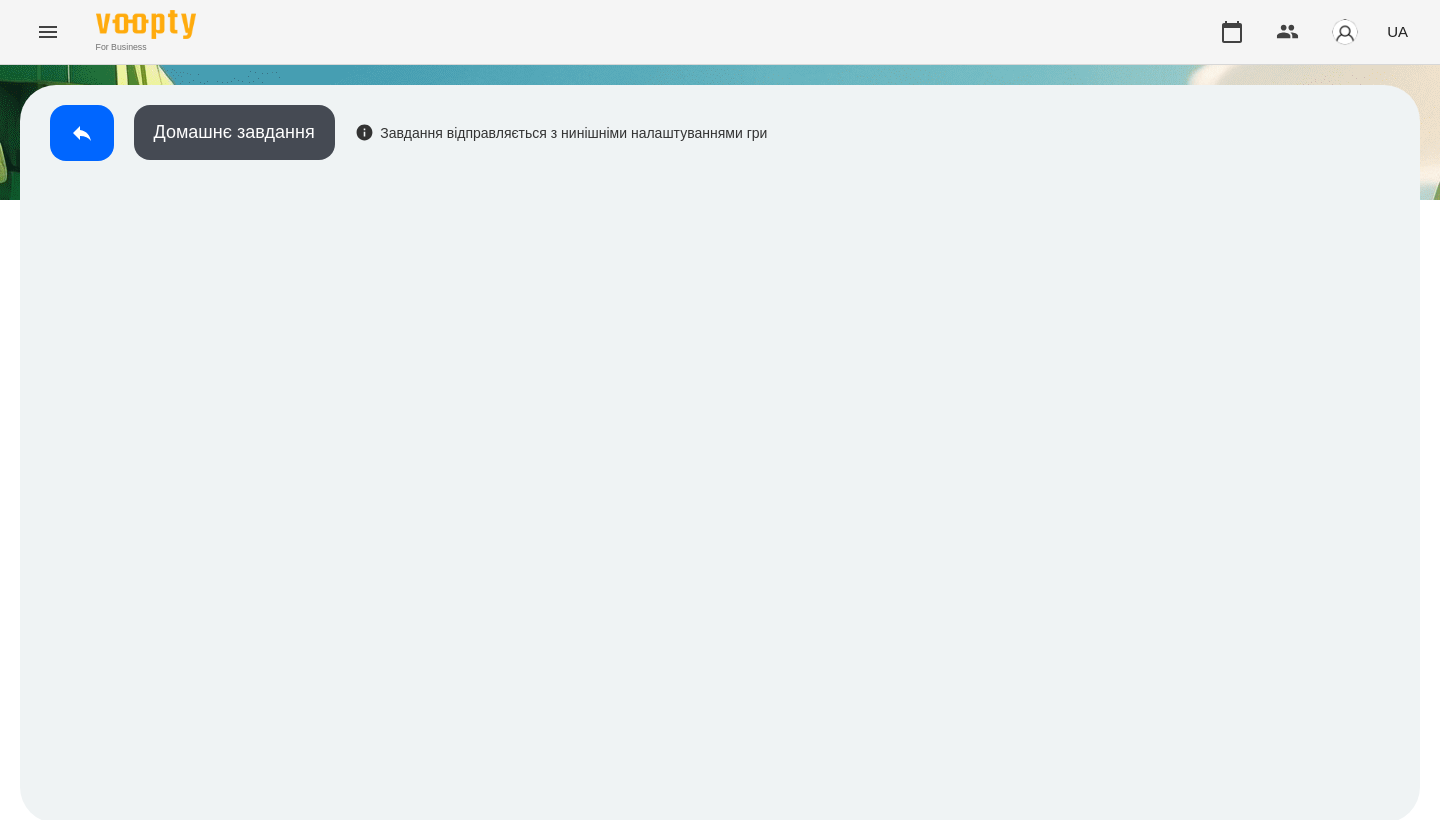 scroll, scrollTop: 3, scrollLeft: 0, axis: vertical 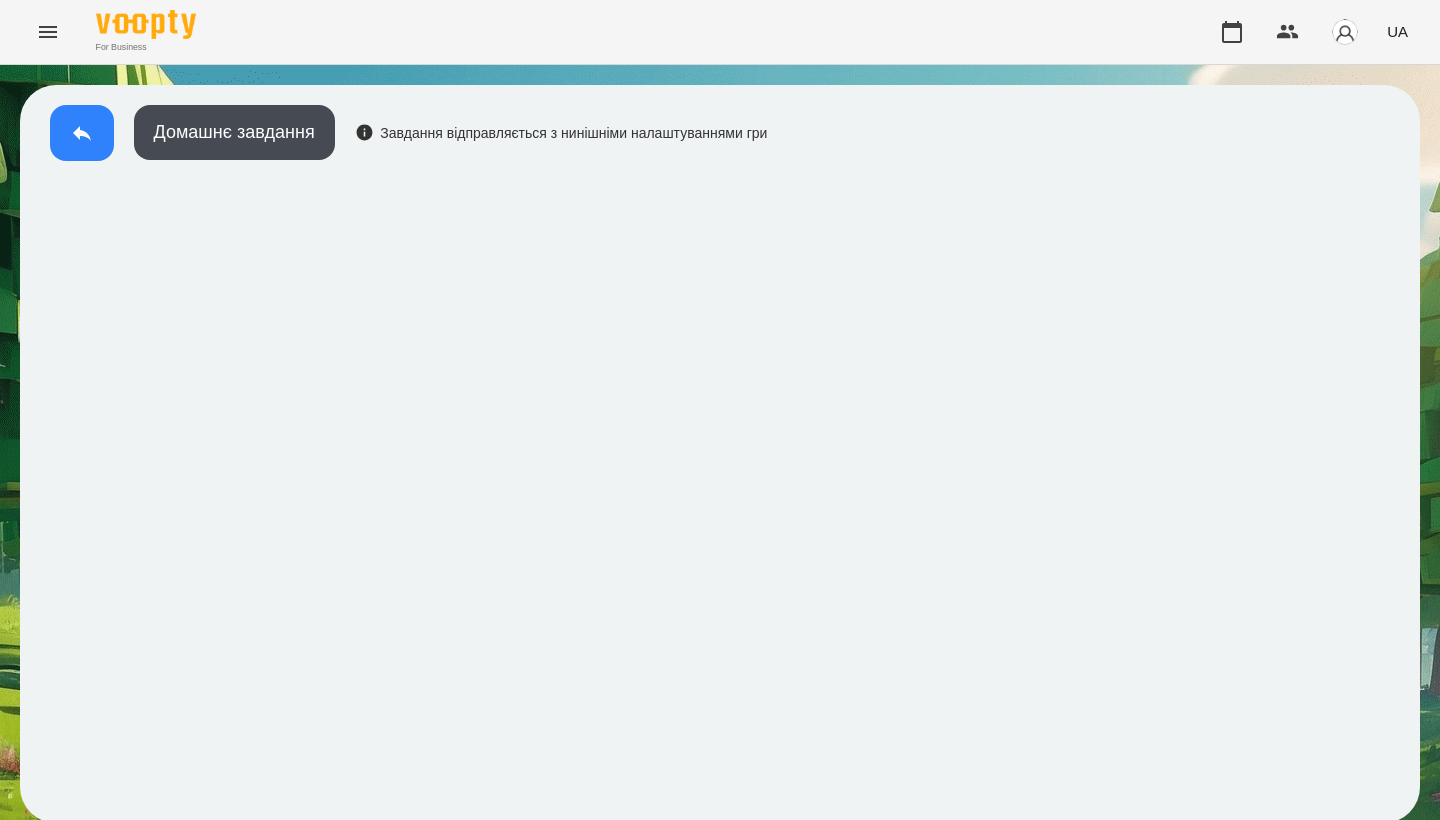 click at bounding box center [82, 133] 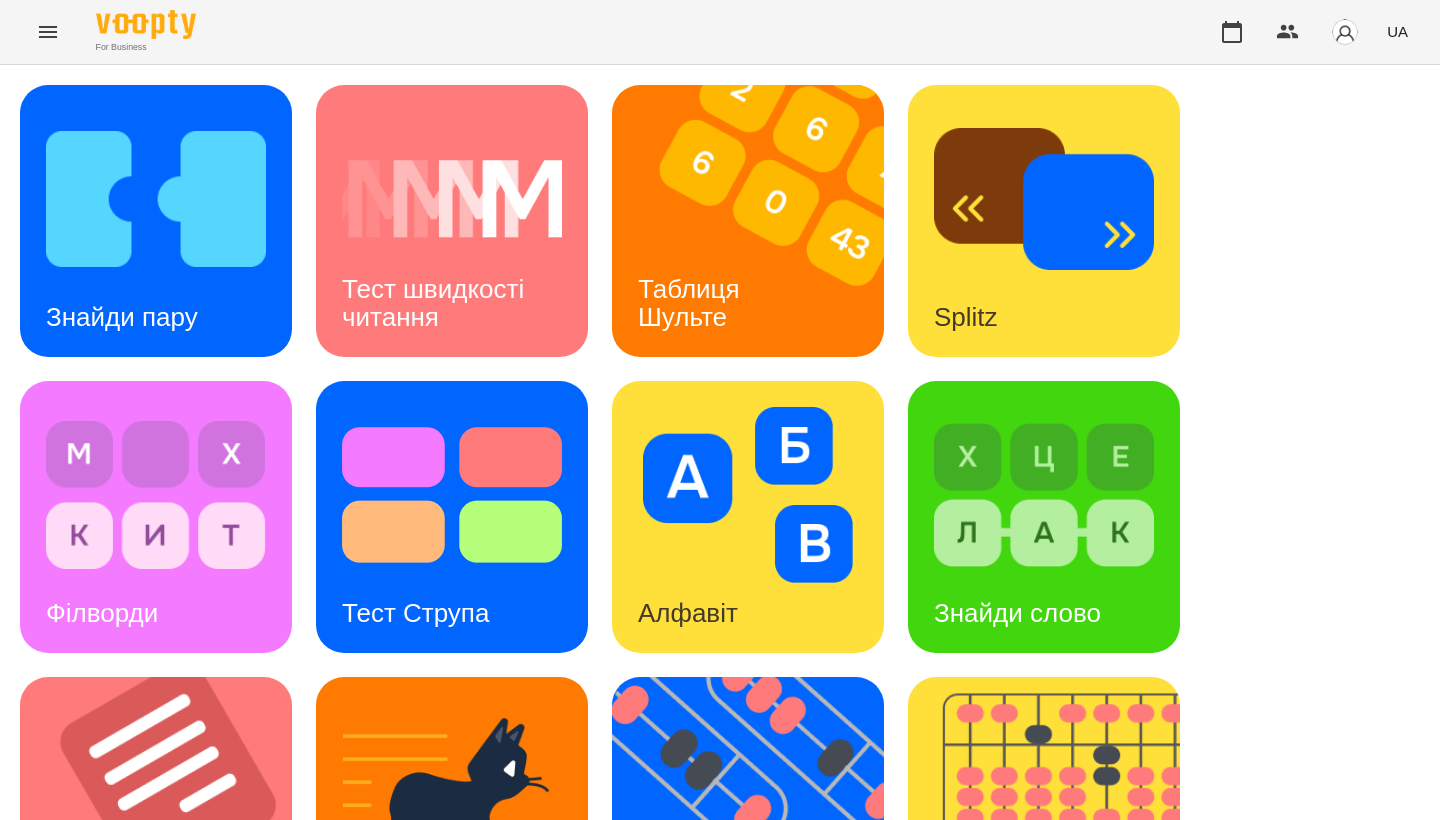 click on "Знайди пару Тест швидкості читання Таблиця
Шульте Splitz Філворди Тест Струпа Алфавіт Знайди слово Тексти Кіберкішка Флешкарти Абакус Знайди
Кіберкішку Мнемотехніка Ментальний
рахунок Стовпці Ділення множення" at bounding box center [720, 813] 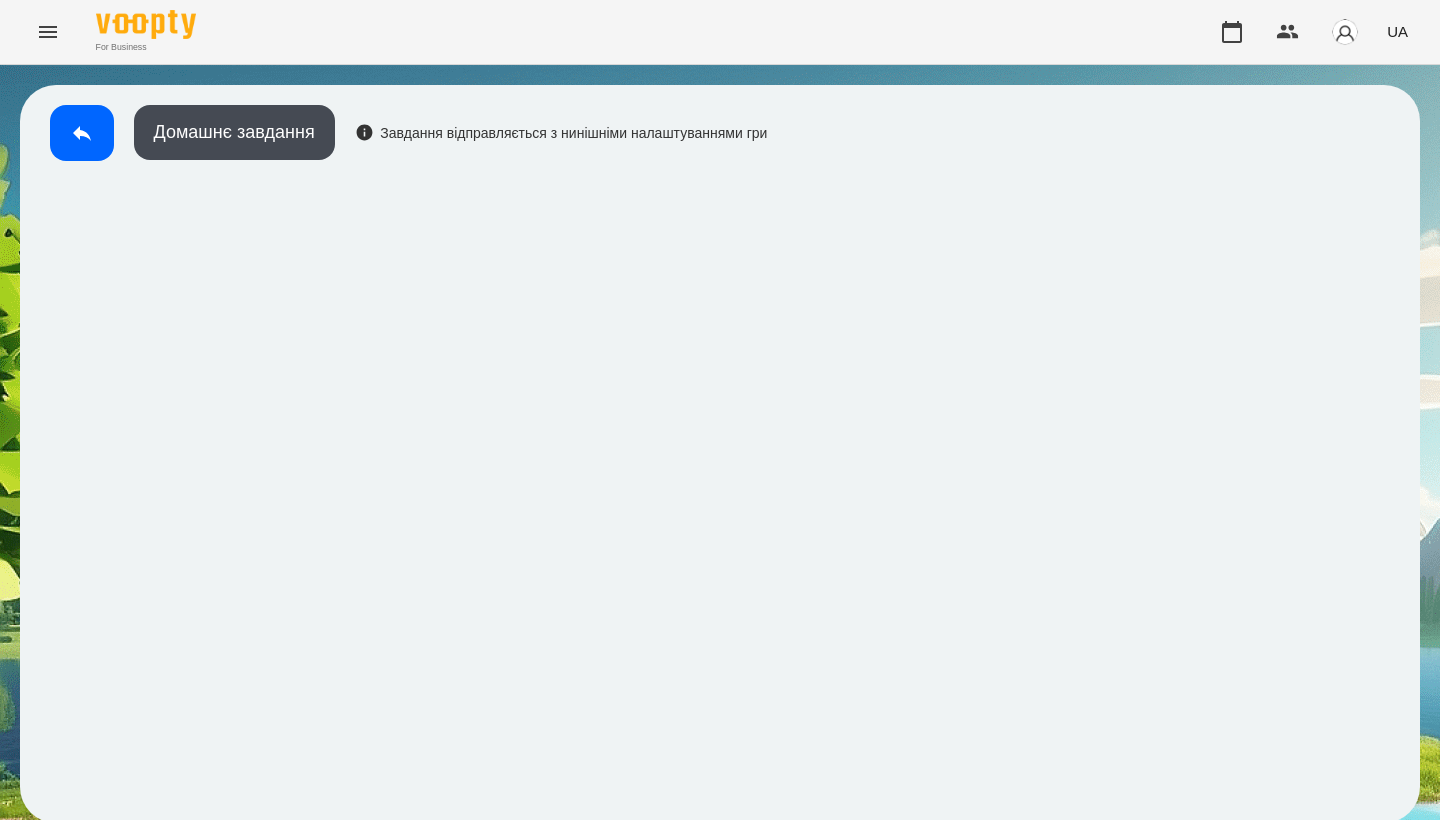 scroll, scrollTop: 3, scrollLeft: 0, axis: vertical 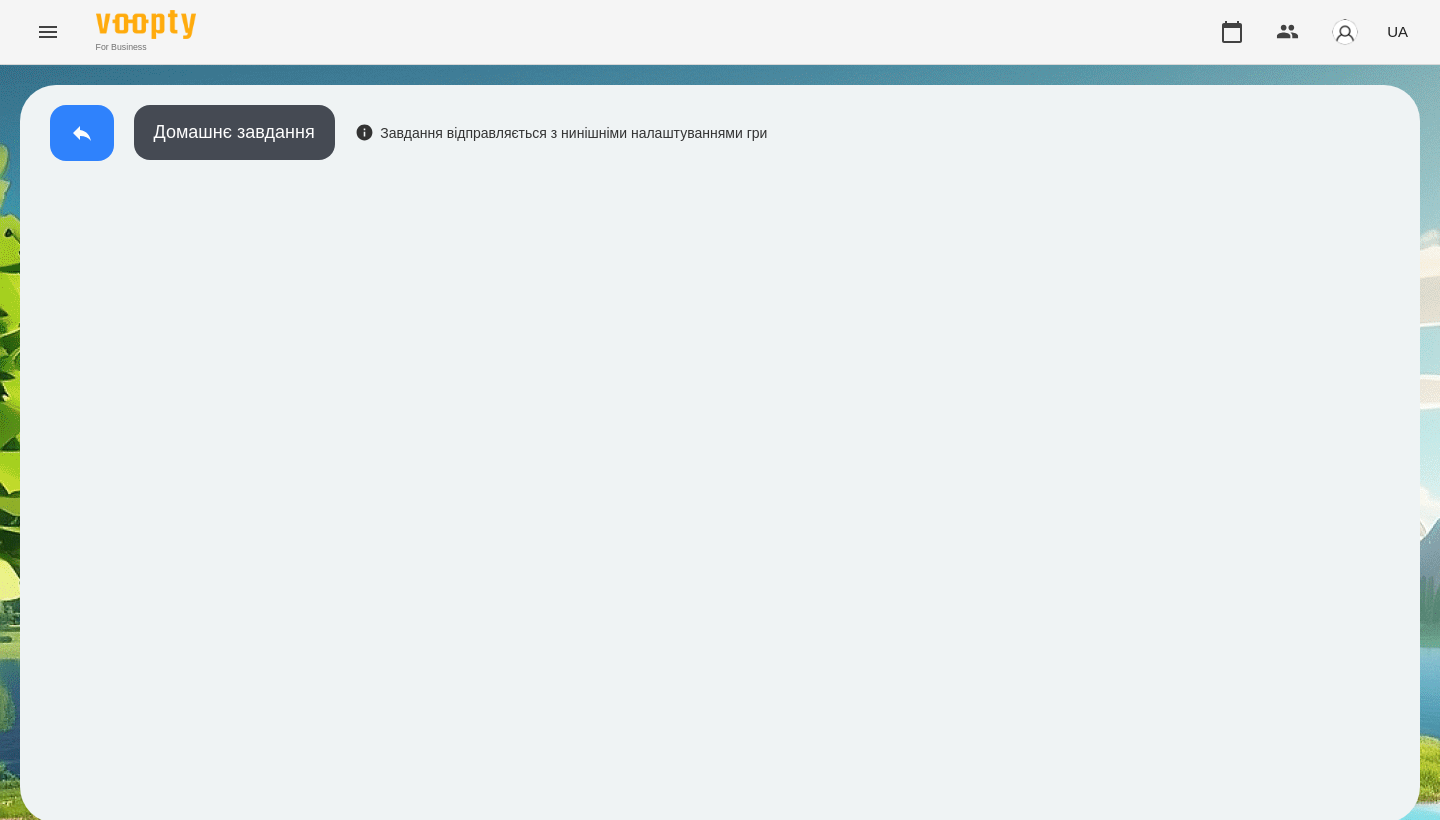 click at bounding box center (82, 133) 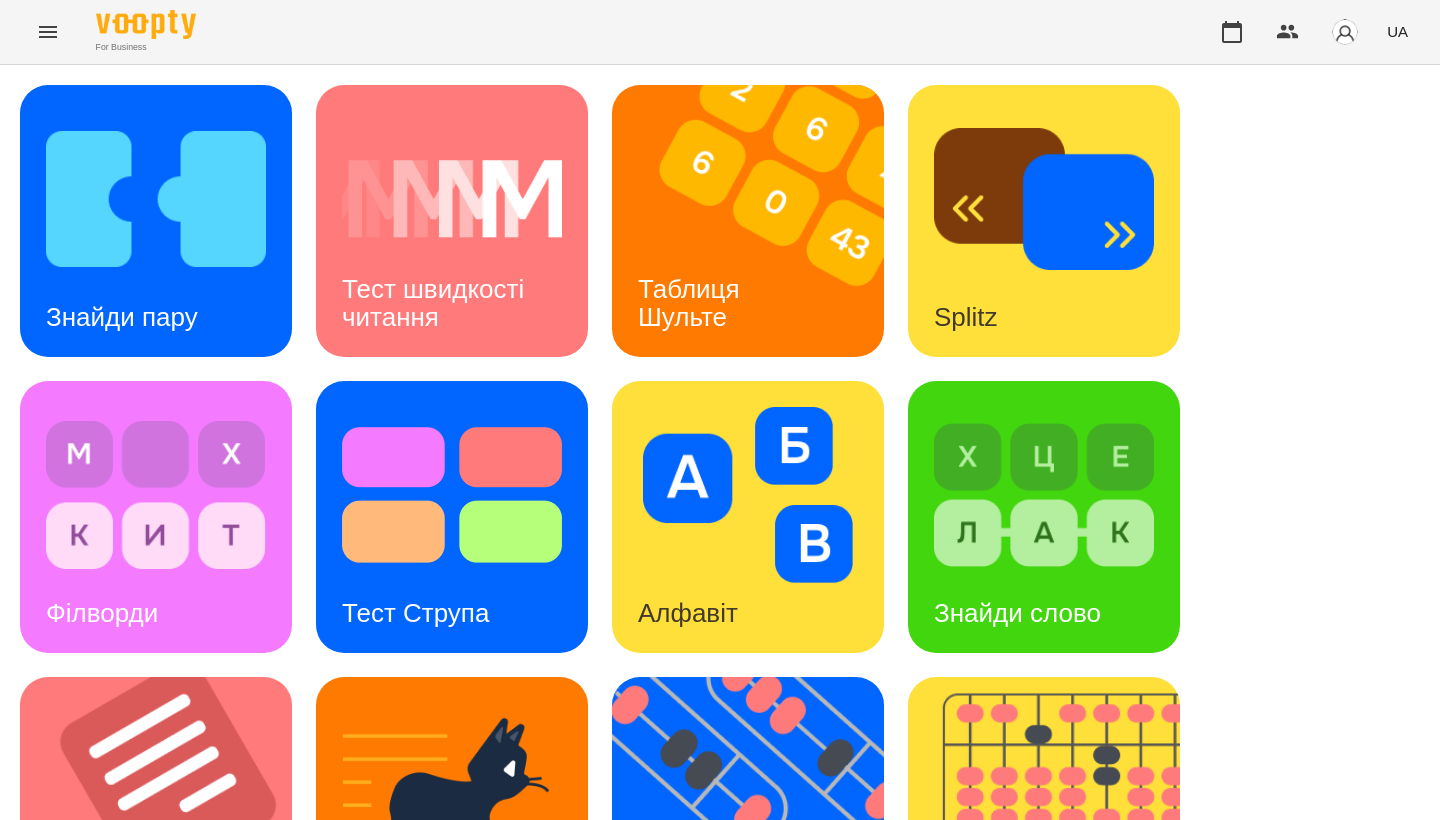 click on "Знайди пару Тест швидкості читання Таблиця
Шульте Splitz Філворди Тест Струпа Алфавіт Знайди слово Тексти Кіберкішка Флешкарти Абакус Знайди
Кіберкішку Мнемотехніка Ментальний
рахунок Стовпці Ділення множення" at bounding box center [720, 813] 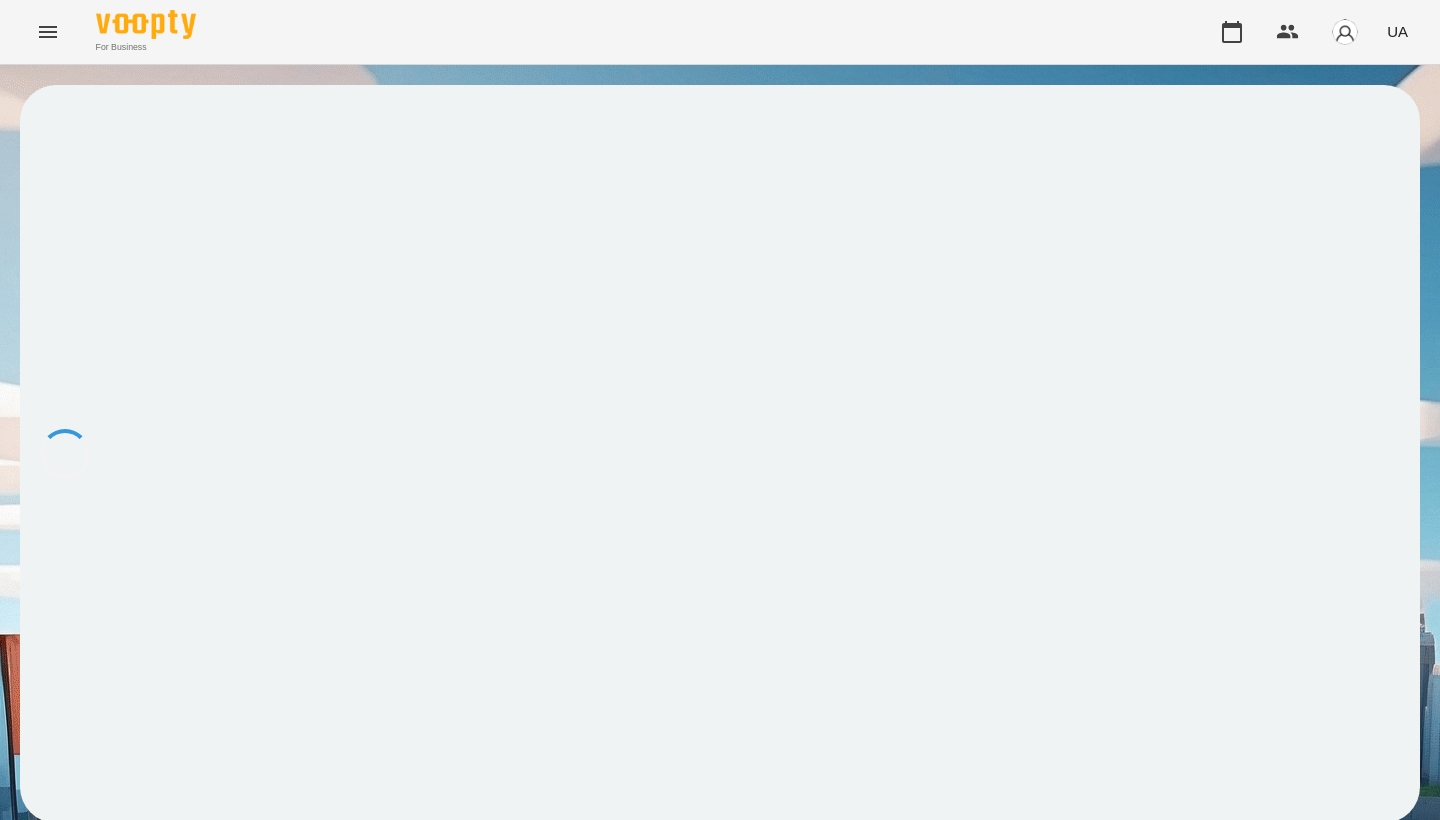 scroll, scrollTop: 0, scrollLeft: 0, axis: both 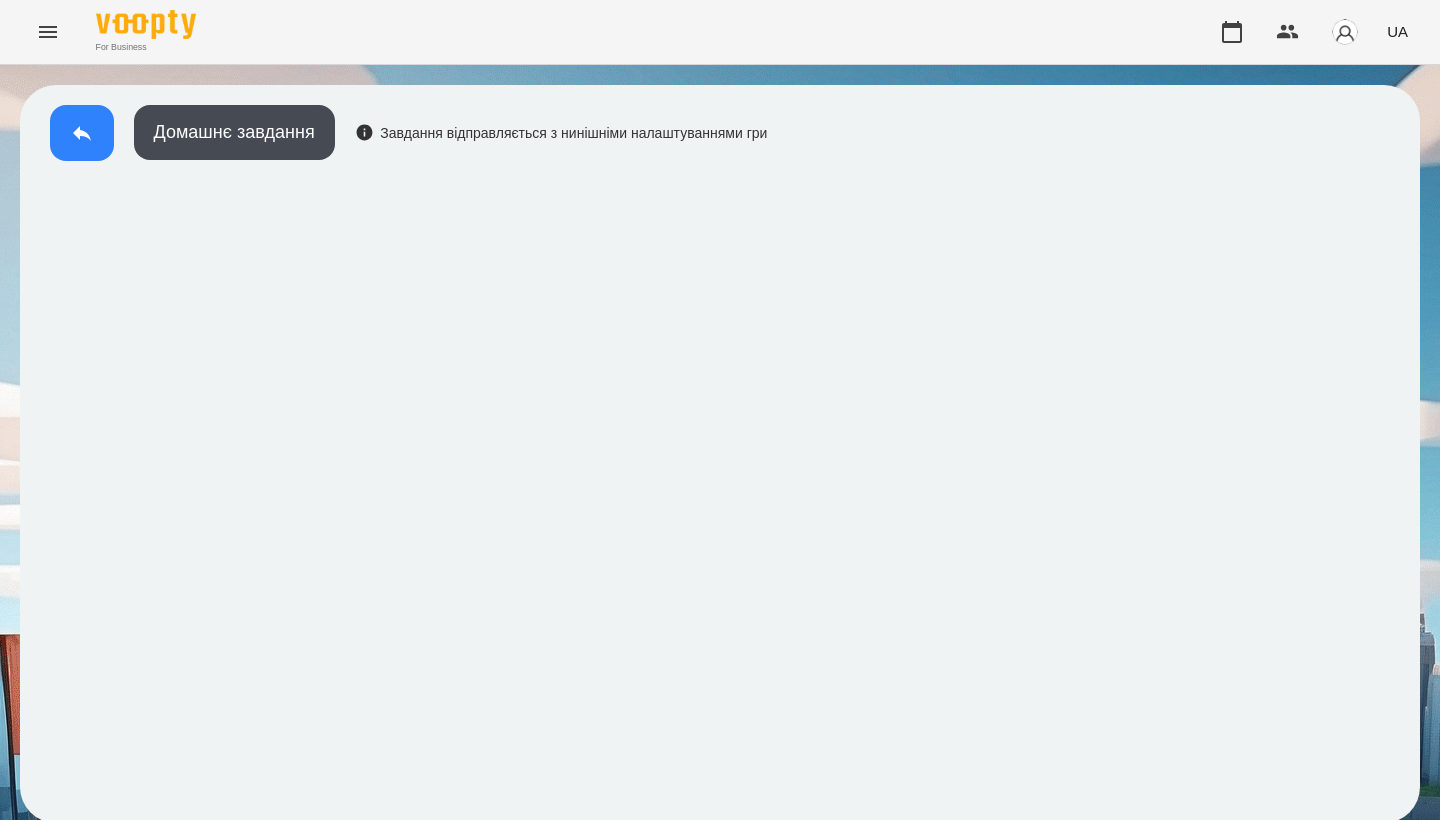 click 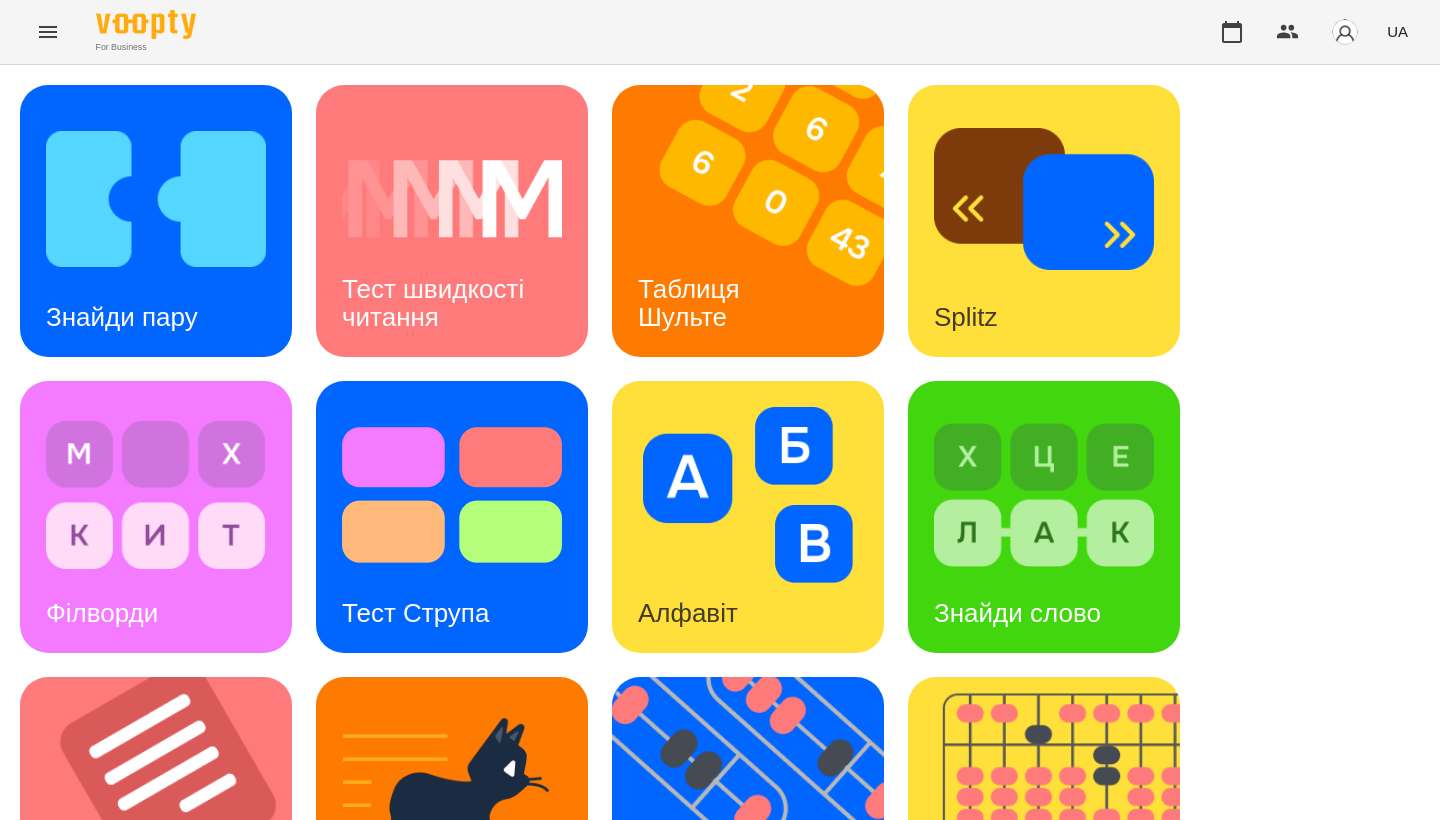 click on "Знайди пару Тест швидкості читання Таблиця
Шульте Splitz Філворди Тест Струпа Алфавіт Знайди слово Тексти Кіберкішка Флешкарти Абакус Знайди
Кіберкішку Мнемотехніка Ментальний
рахунок Стовпці Ділення множення" at bounding box center [720, 813] 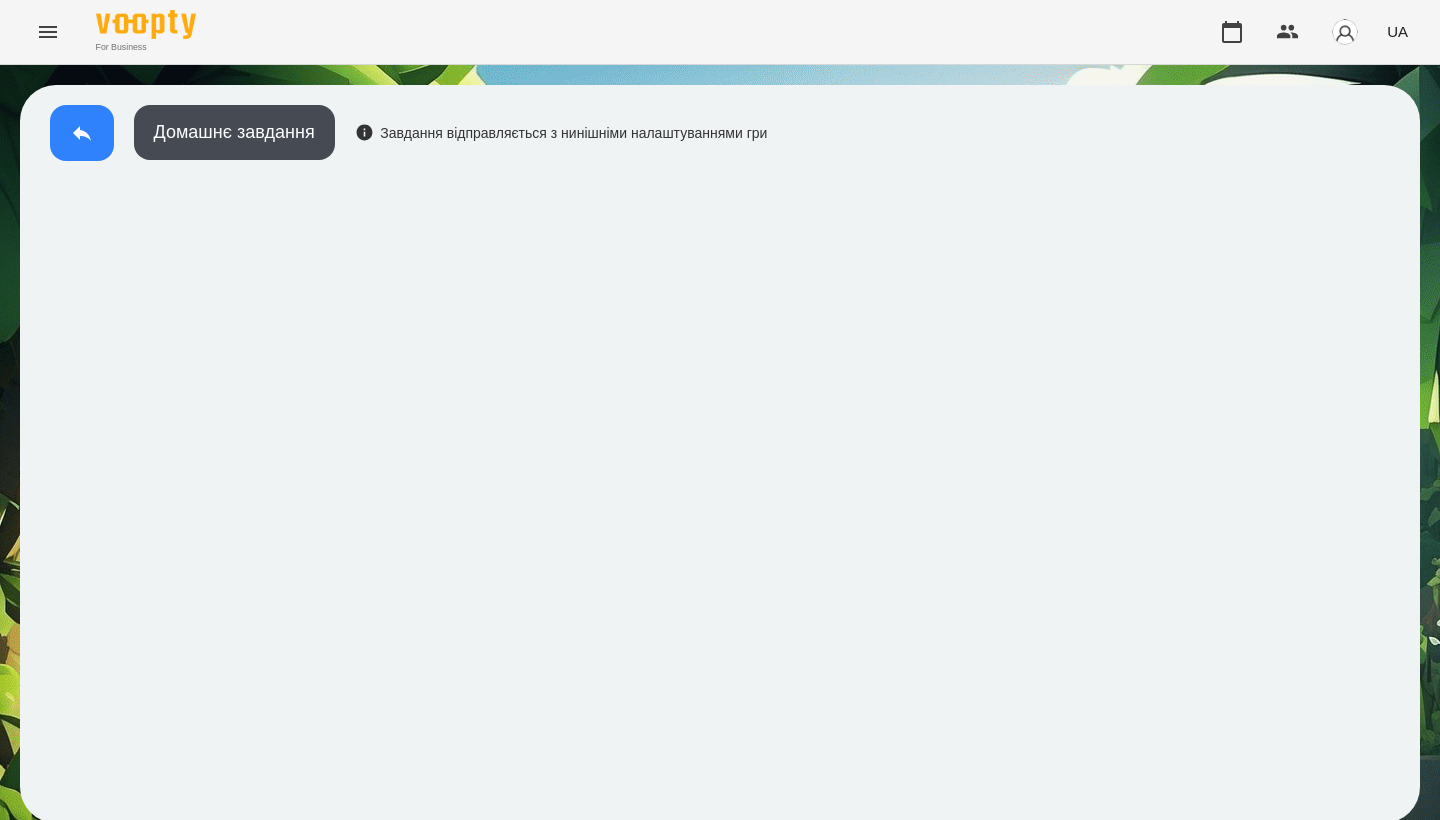 click 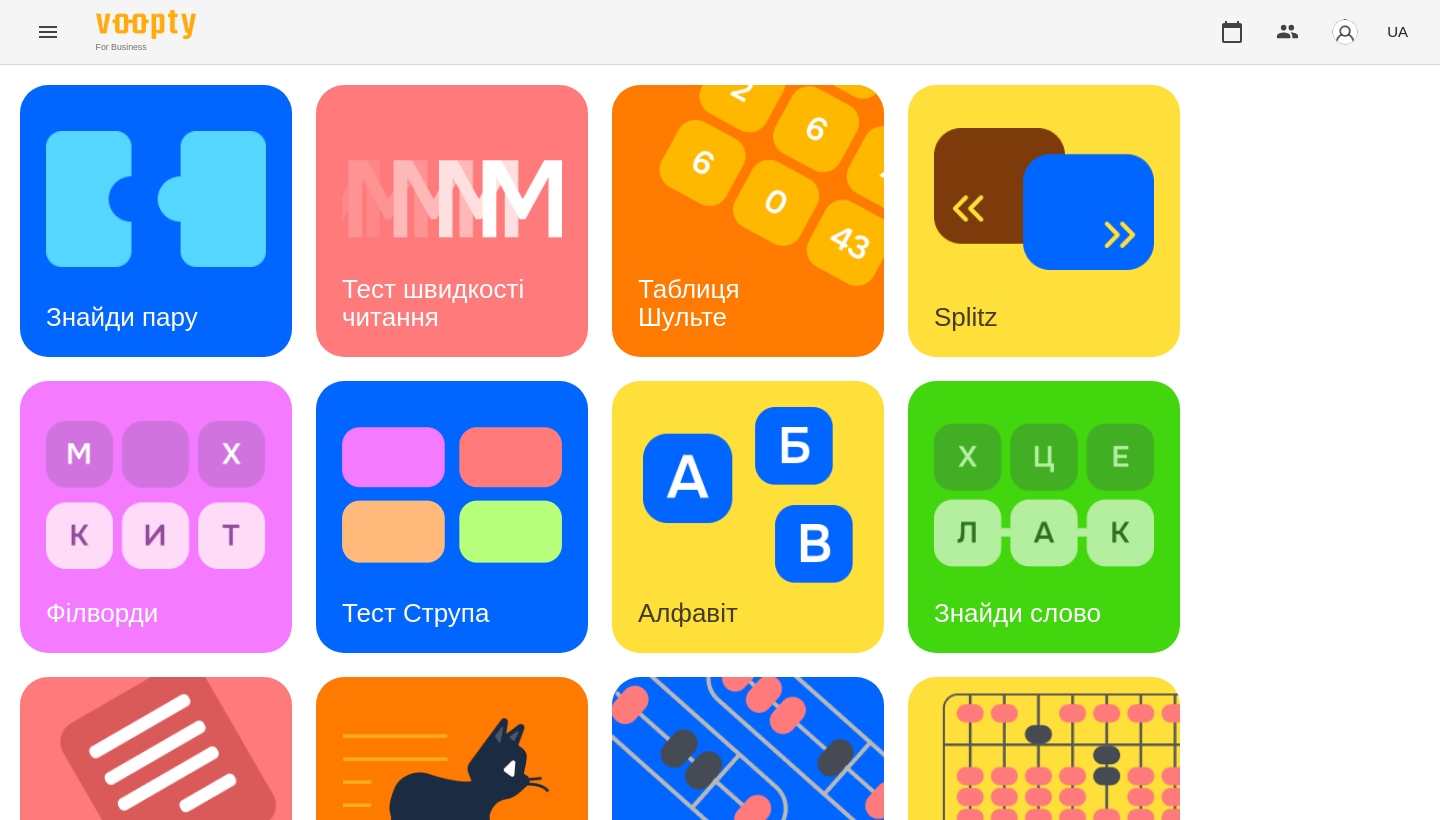 click on "Знайди пару Тест швидкості читання Таблиця
Шульте Splitz Філворди Тест Струпа Алфавіт Знайди слово Тексти Кіберкішка Флешкарти Абакус Знайди
Кіберкішку Мнемотехніка Ментальний
рахунок Стовпці Ділення множення" at bounding box center (720, 813) 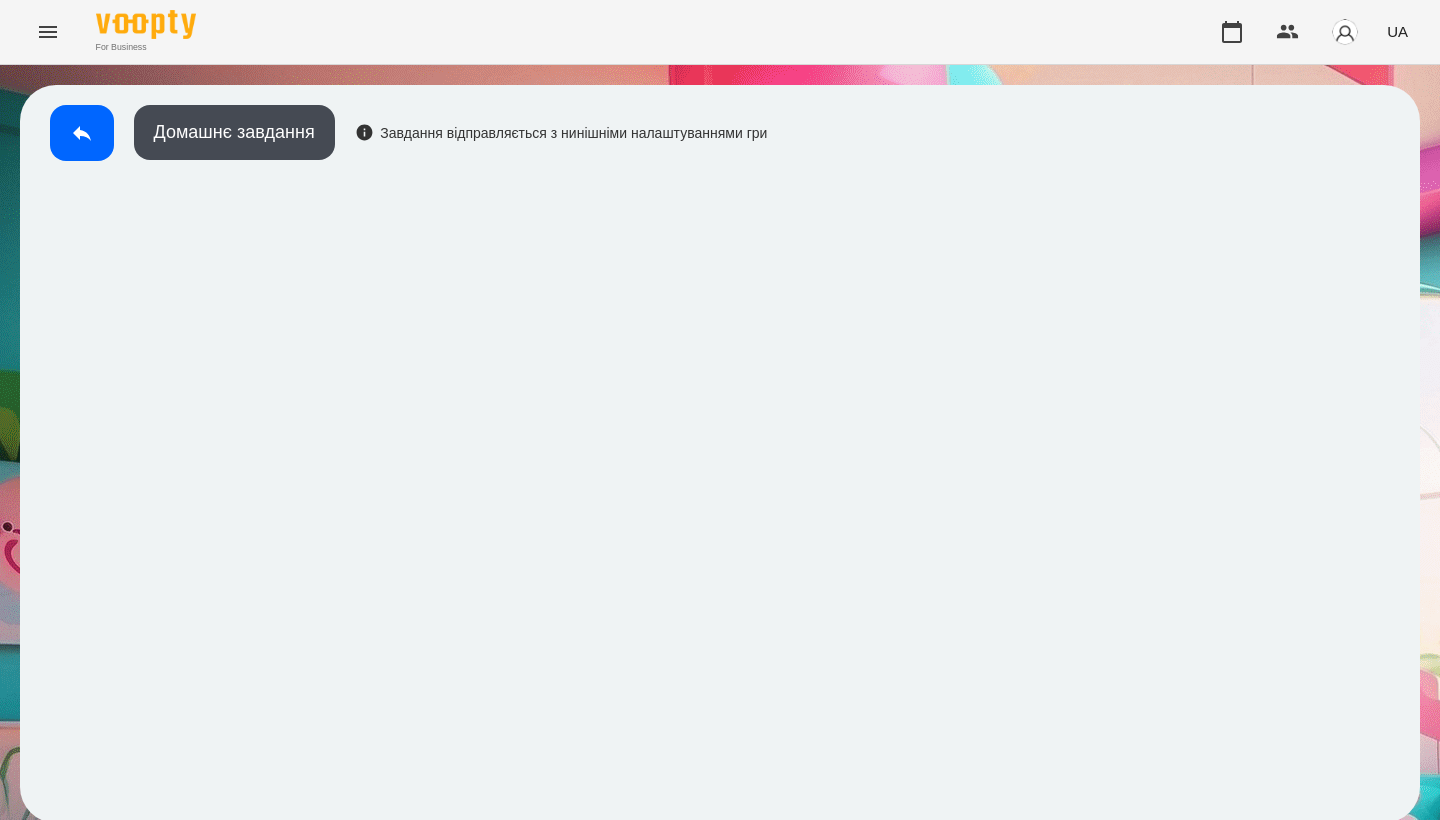 scroll, scrollTop: 3, scrollLeft: 0, axis: vertical 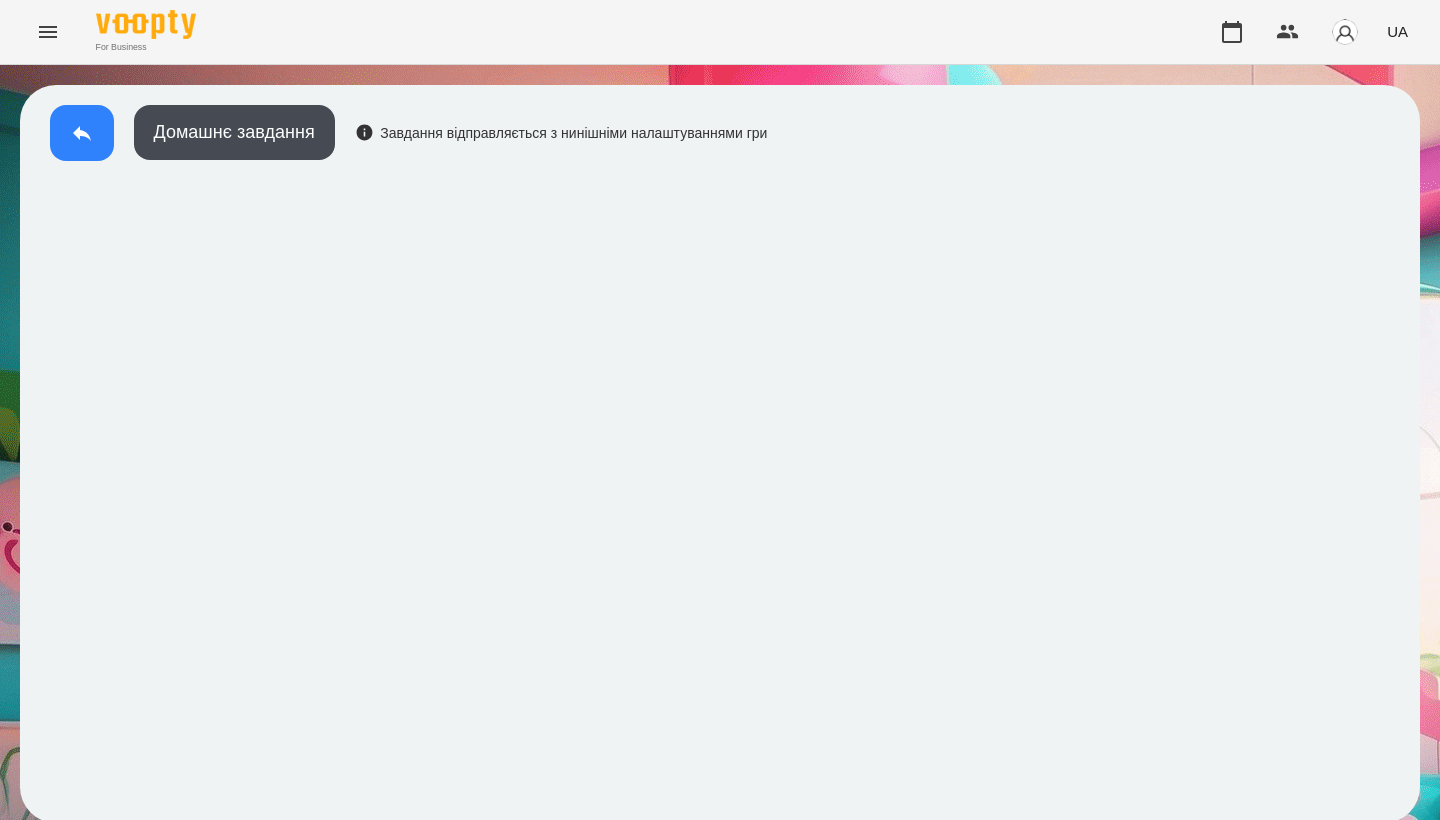 click at bounding box center [82, 133] 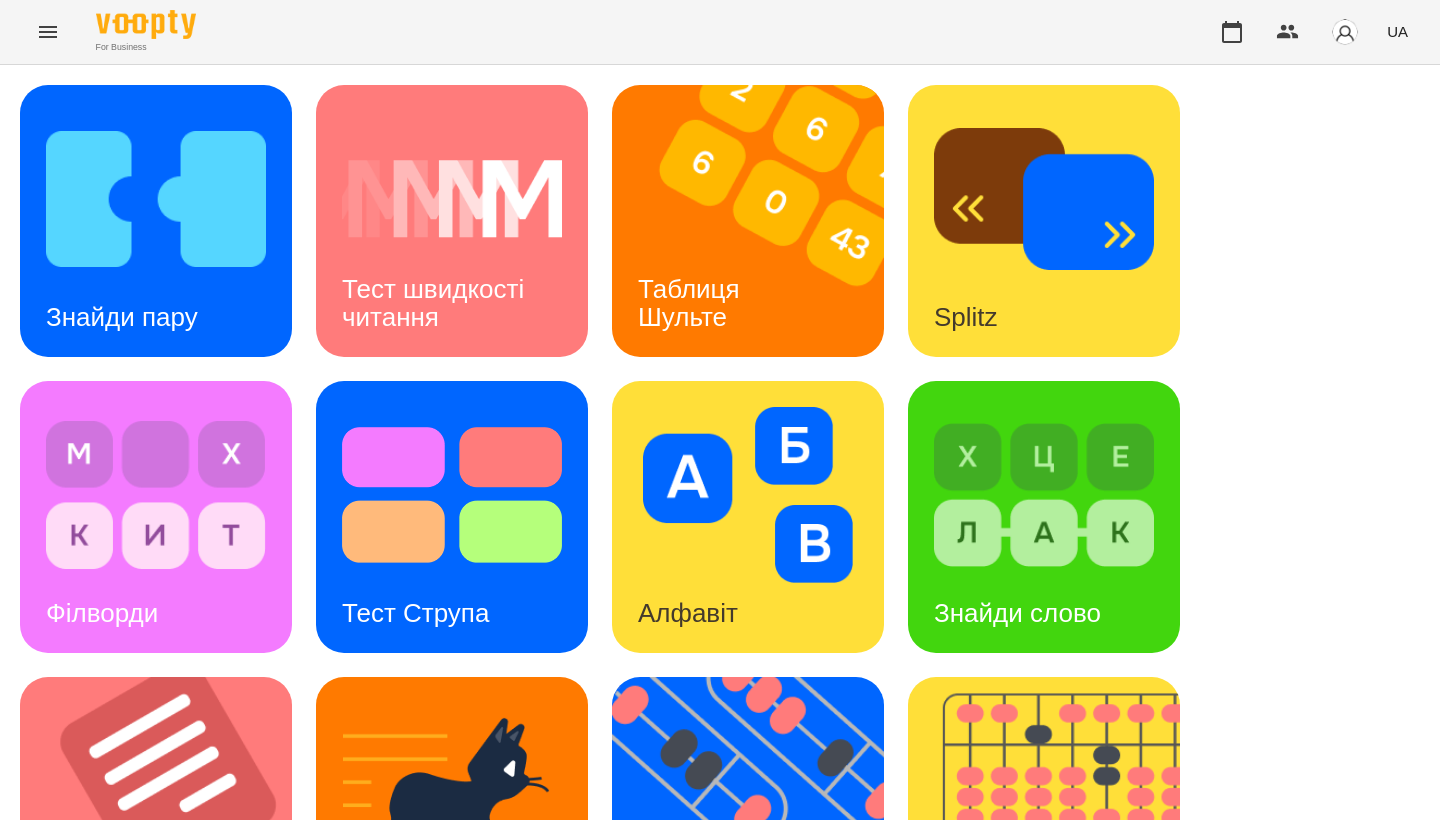 click on "Знайди пару" at bounding box center [122, 317] 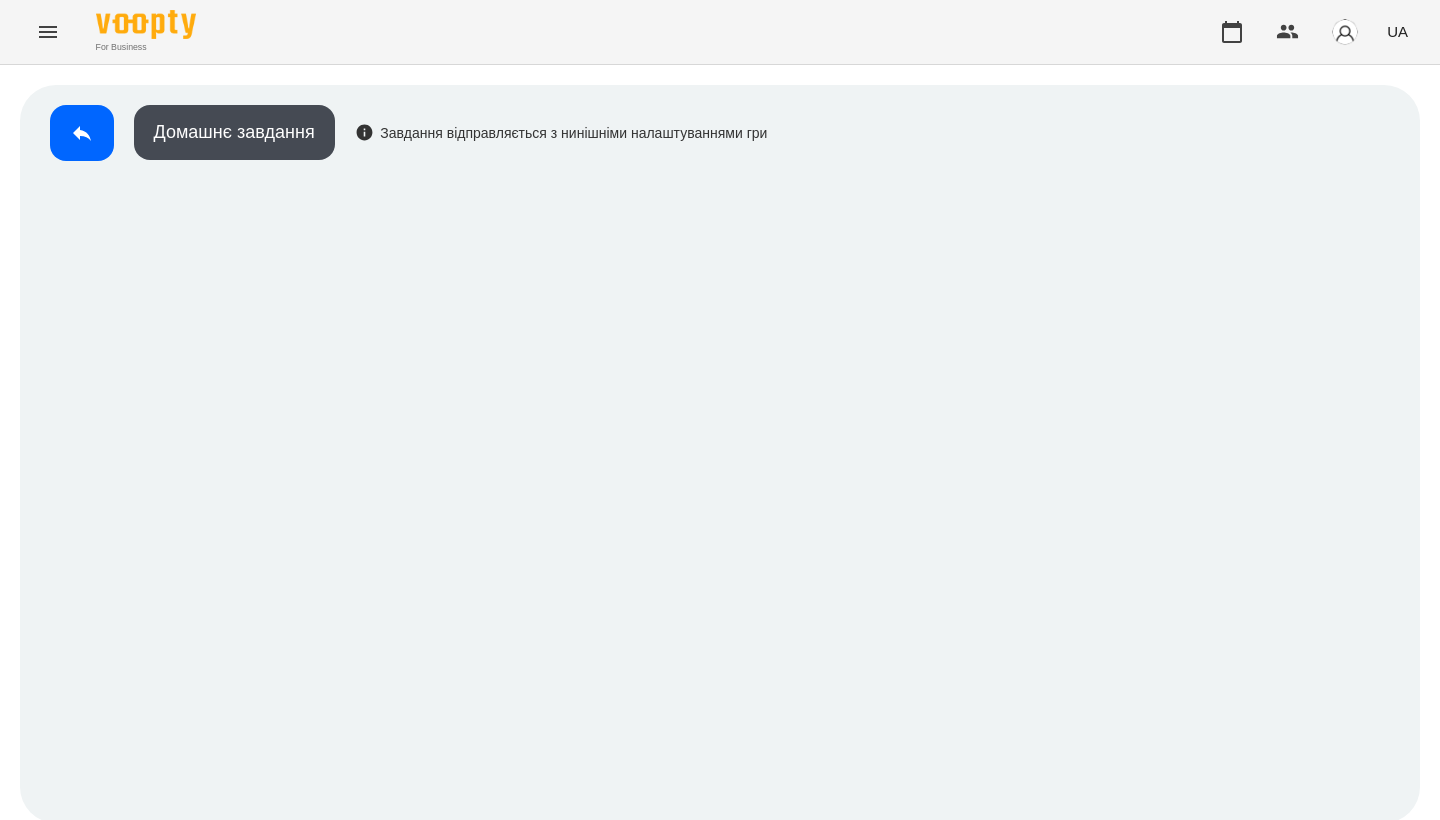 scroll, scrollTop: 3, scrollLeft: 0, axis: vertical 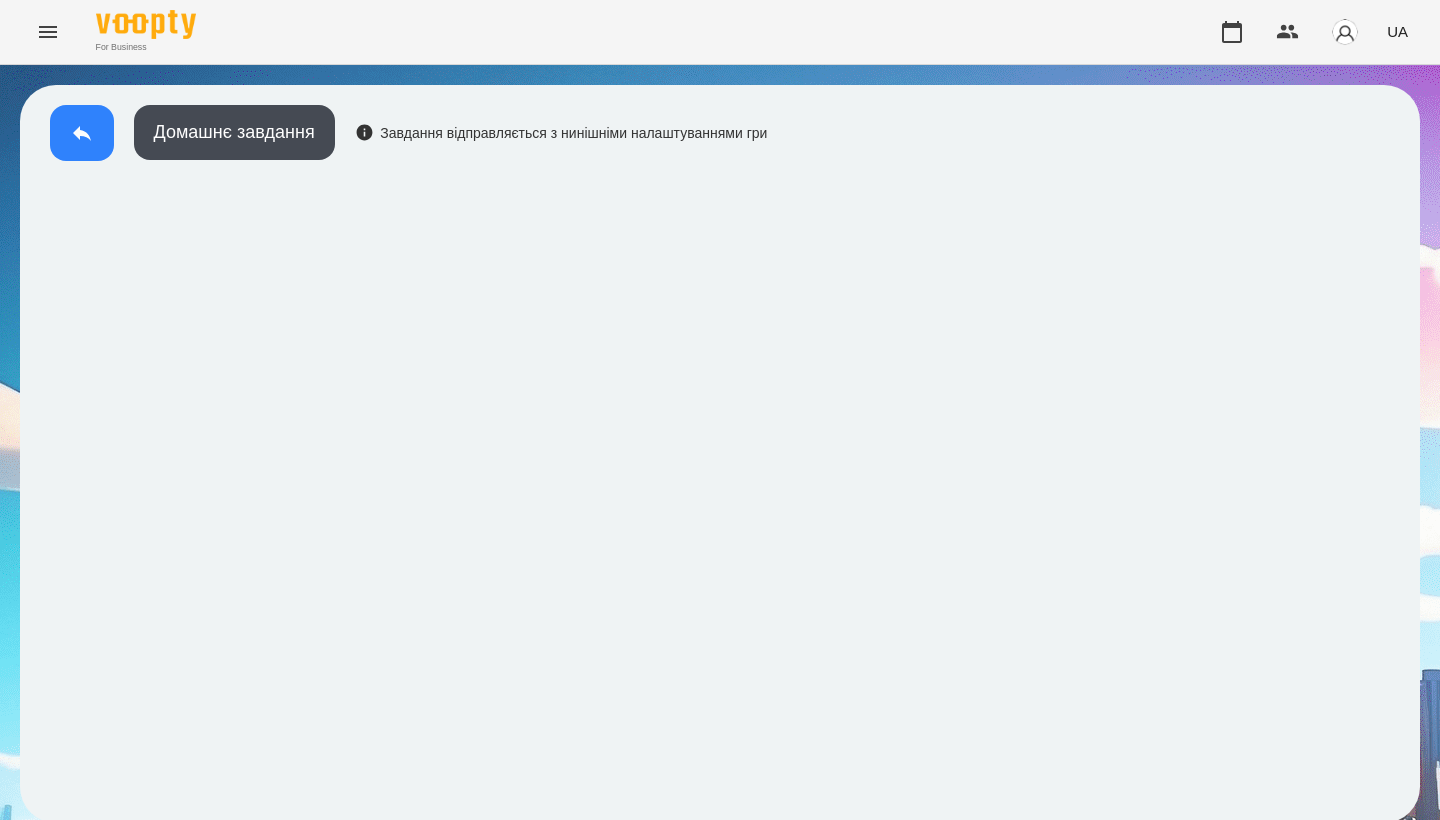 click at bounding box center (82, 133) 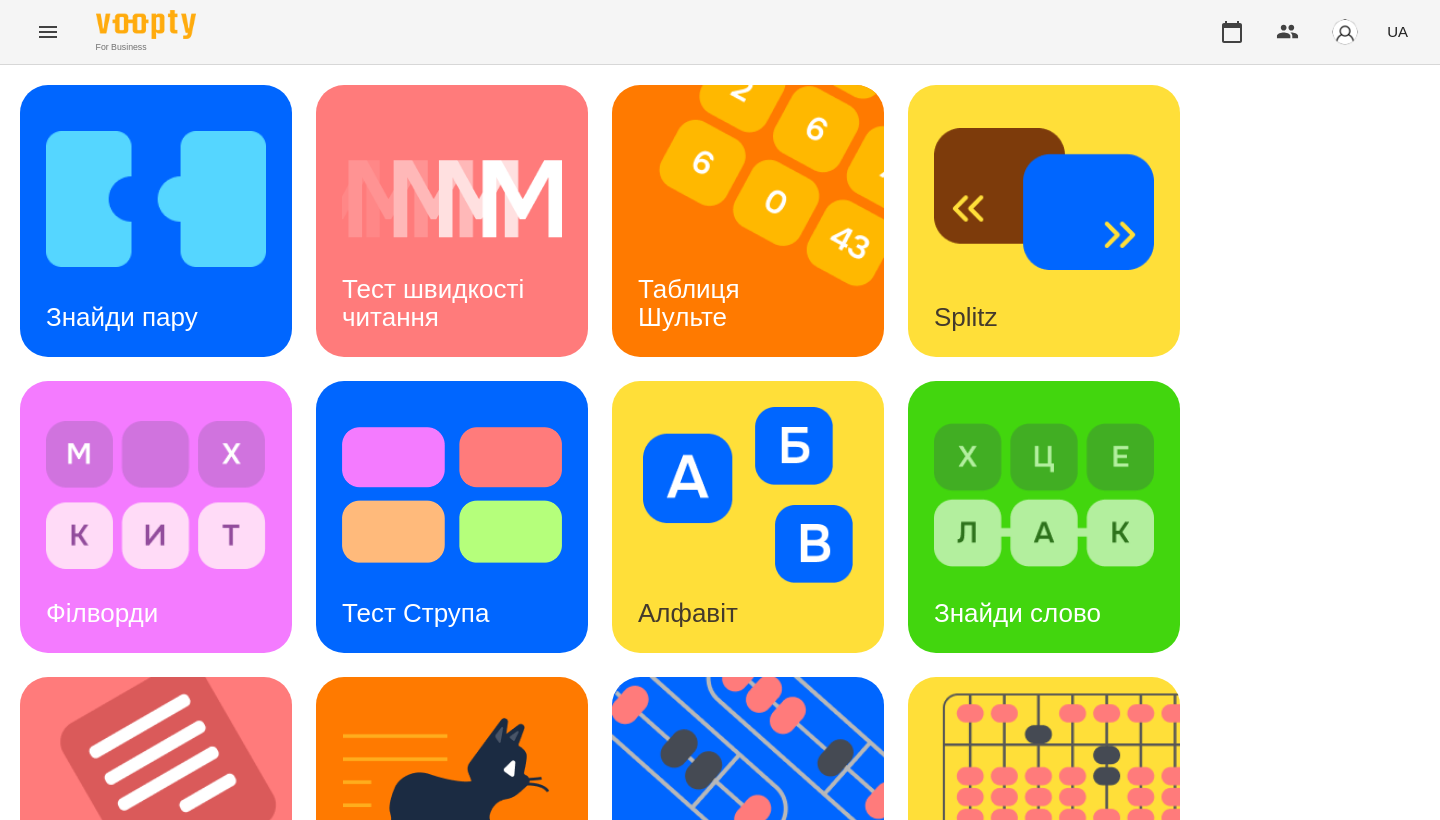 drag, startPoint x: 830, startPoint y: 0, endPoint x: 1289, endPoint y: 543, distance: 711.00635 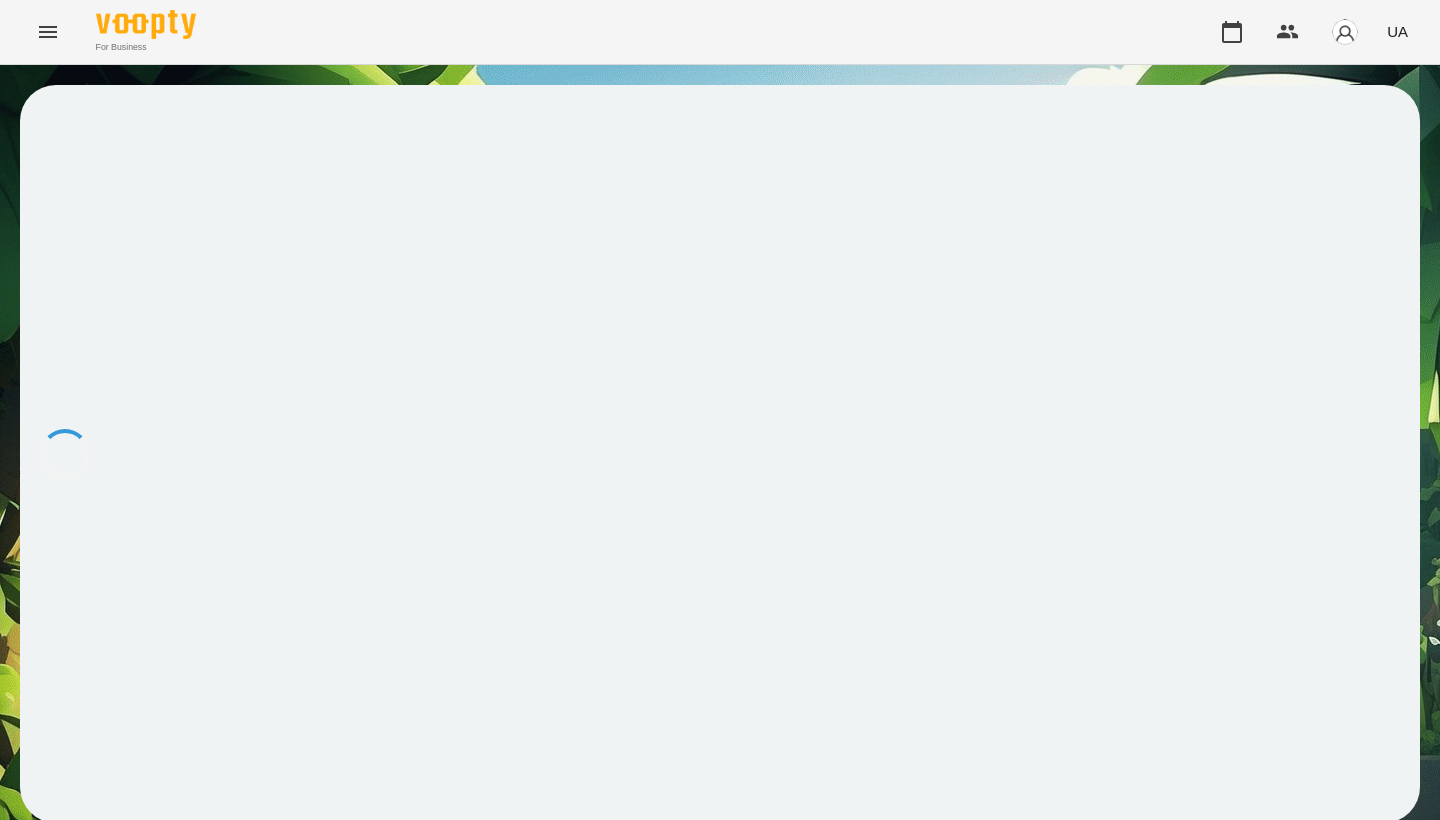scroll, scrollTop: 0, scrollLeft: 0, axis: both 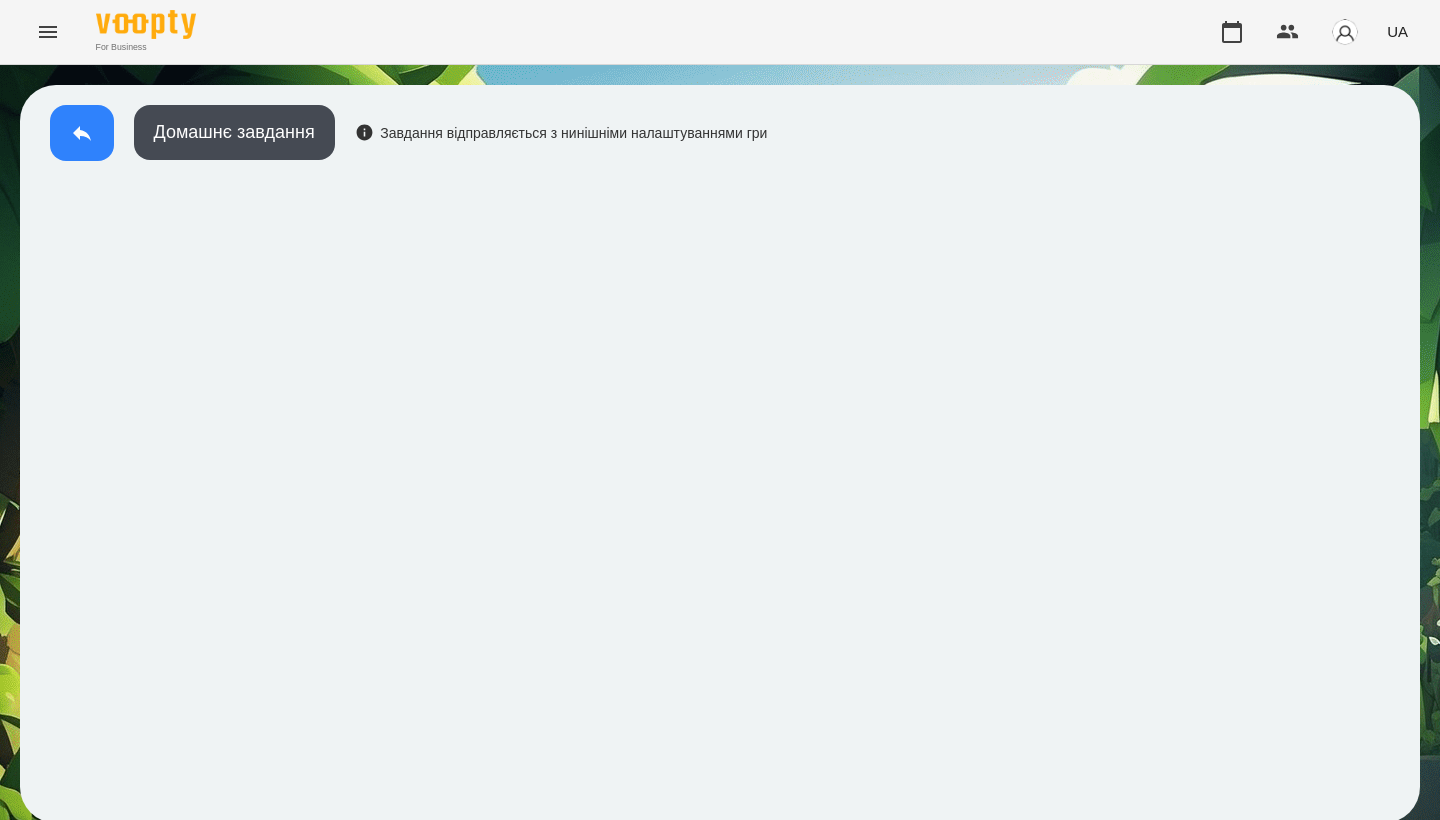 click 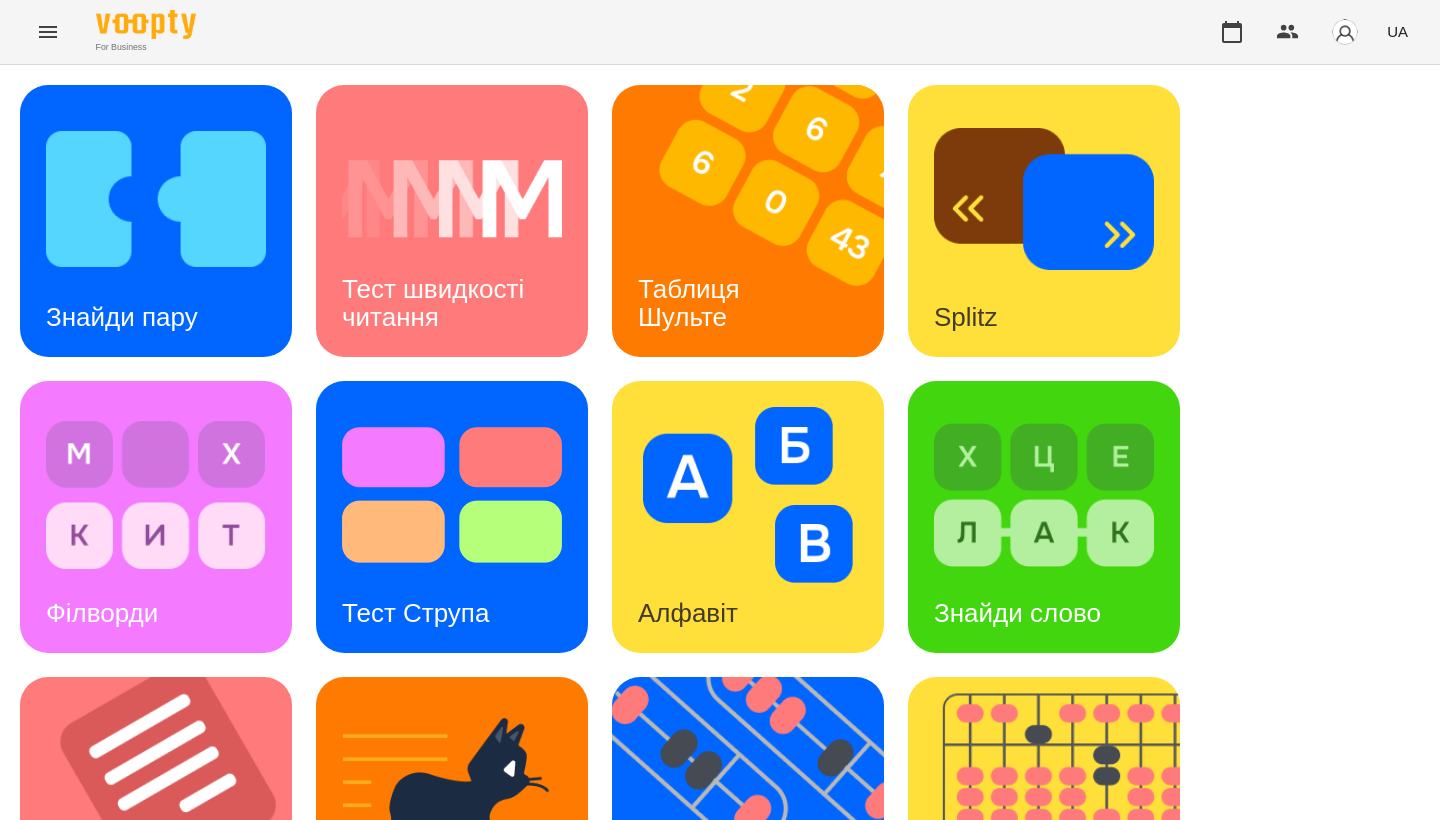 click on "Знайди пару Тест швидкості читання Таблиця
Шульте Splitz Філворди Тест Струпа Алфавіт Знайди слово Тексти Кіберкішка Флешкарти Абакус Знайди
Кіберкішку Мнемотехніка Ментальний
рахунок Стовпці Ділення множення" at bounding box center [720, 813] 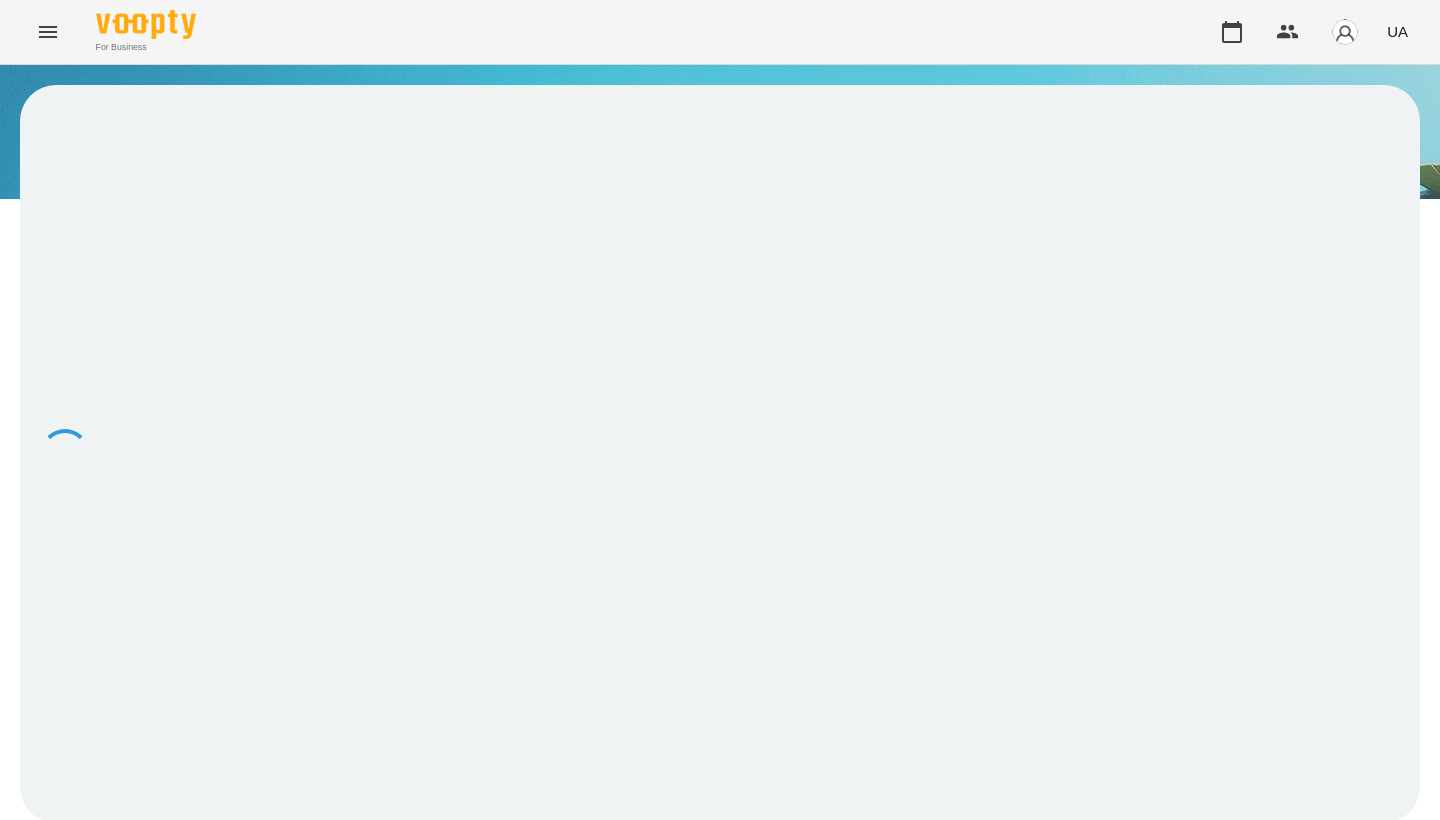 scroll, scrollTop: 0, scrollLeft: 0, axis: both 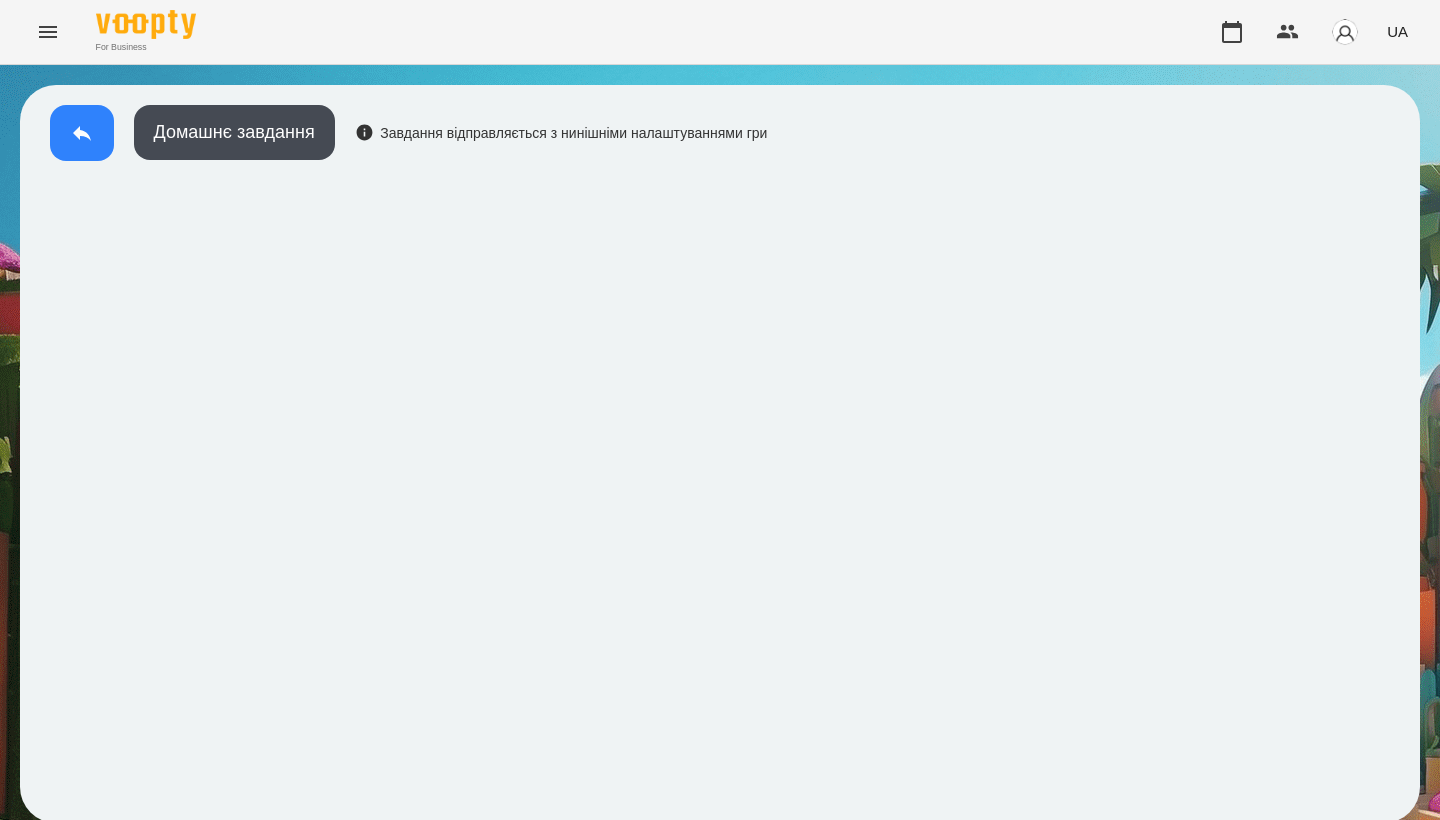 click 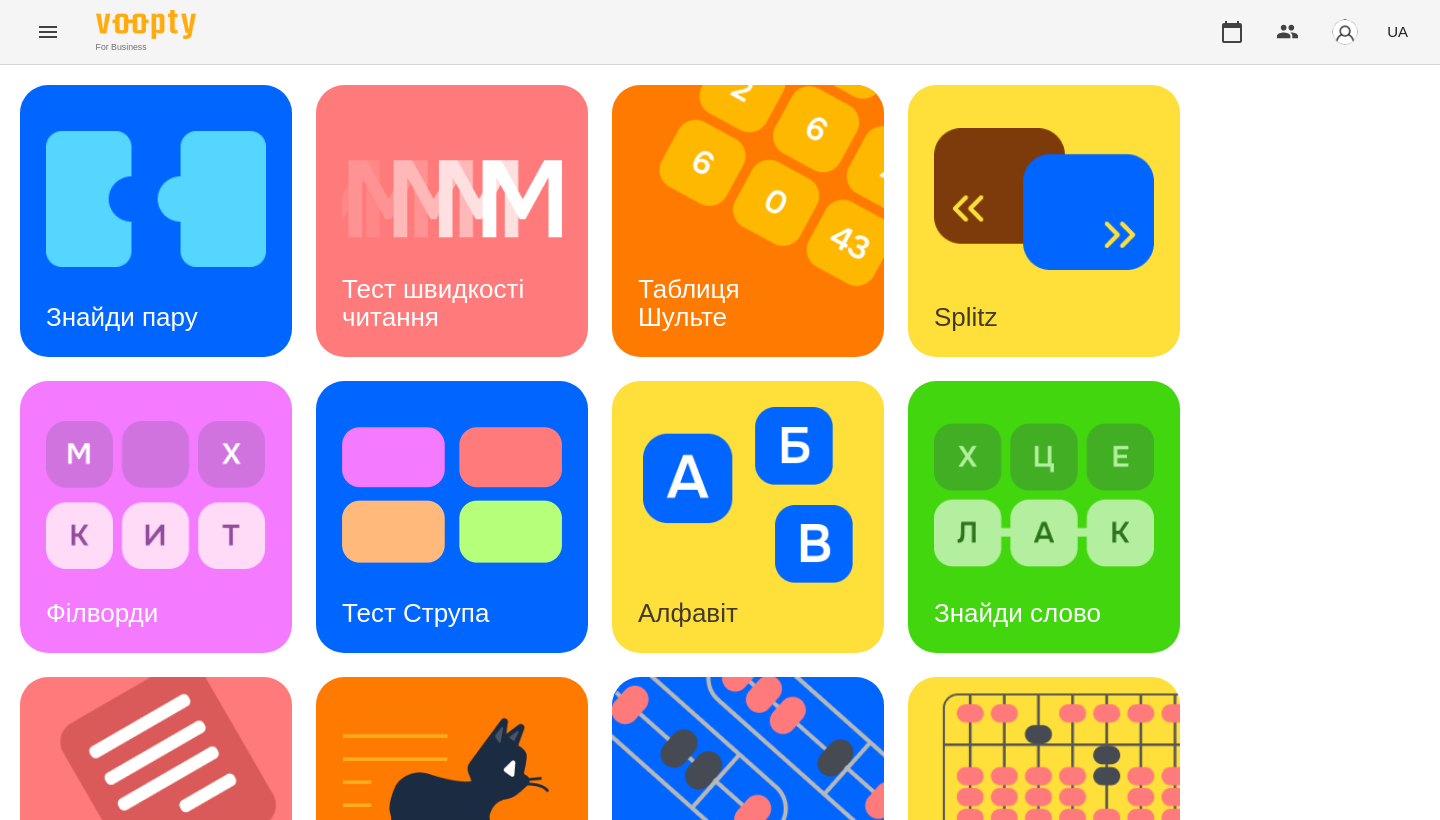 click on "Знайди пару Тест швидкості читання Таблиця
Шульте Splitz Філворди Тест Струпа Алфавіт Знайди слово Тексти Кіберкішка Флешкарти Абакус Знайди
Кіберкішку Мнемотехніка Ментальний
рахунок Стовпці Ділення множення" at bounding box center (720, 813) 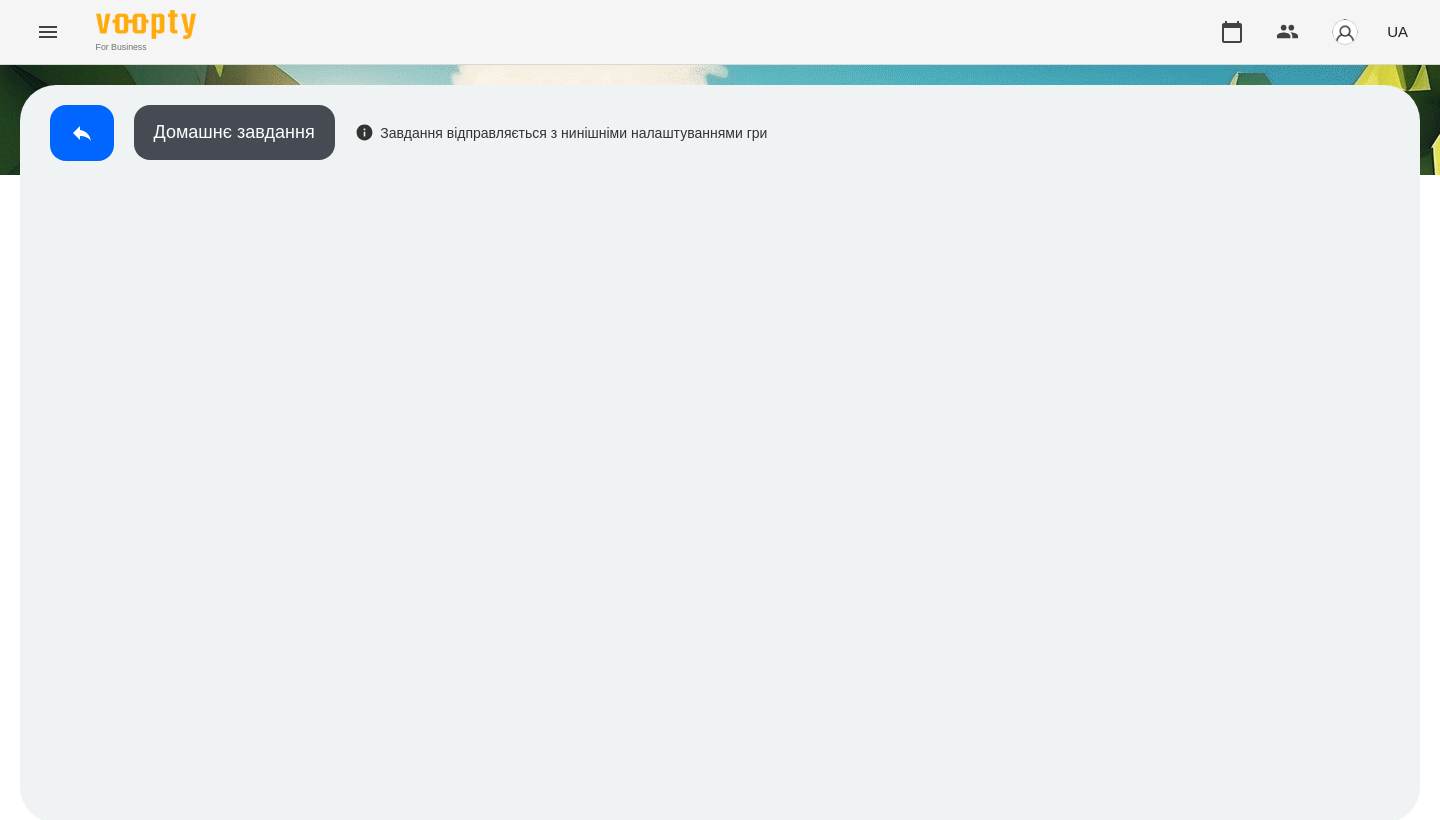 scroll, scrollTop: 3, scrollLeft: 0, axis: vertical 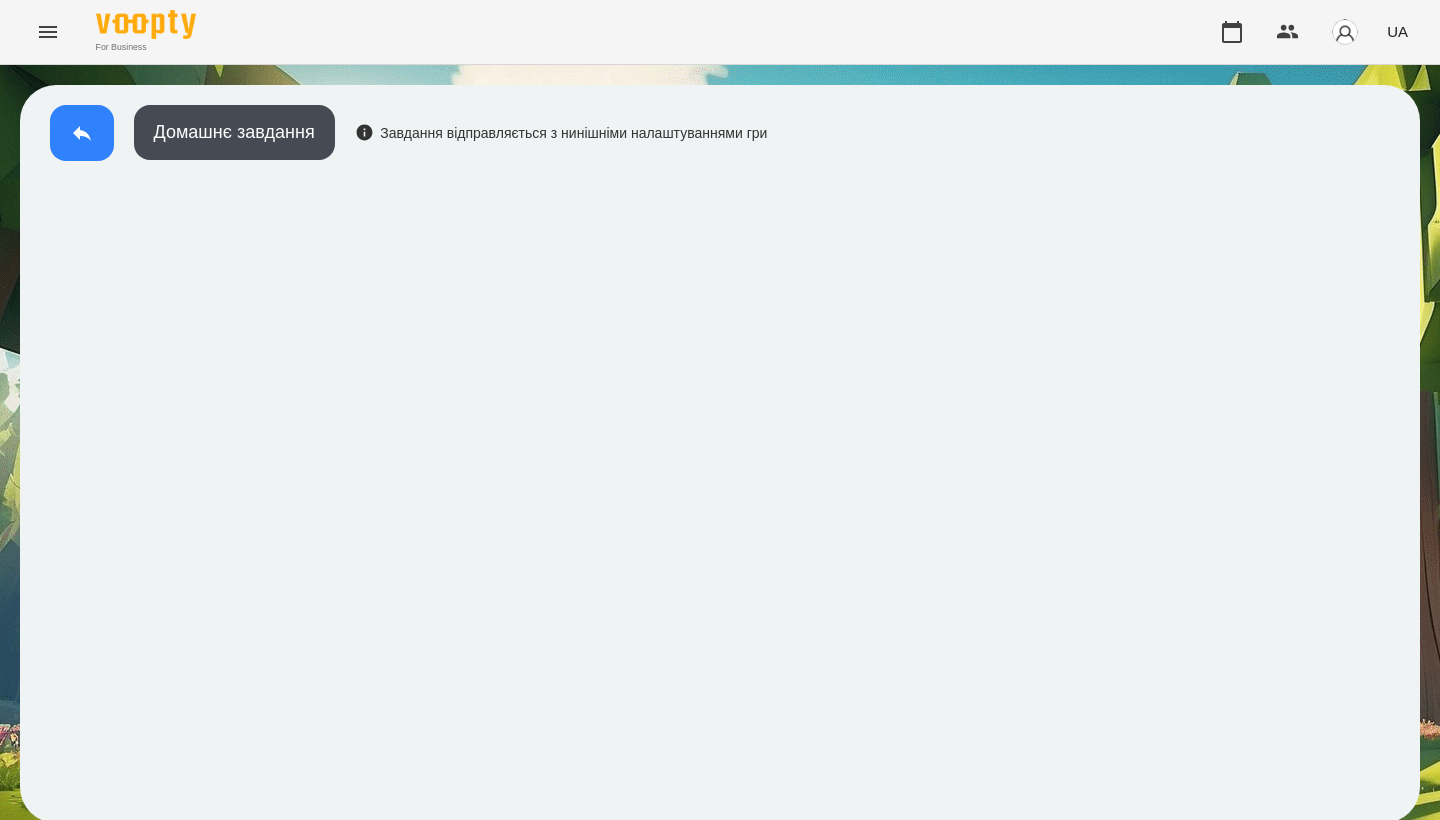 click at bounding box center [82, 133] 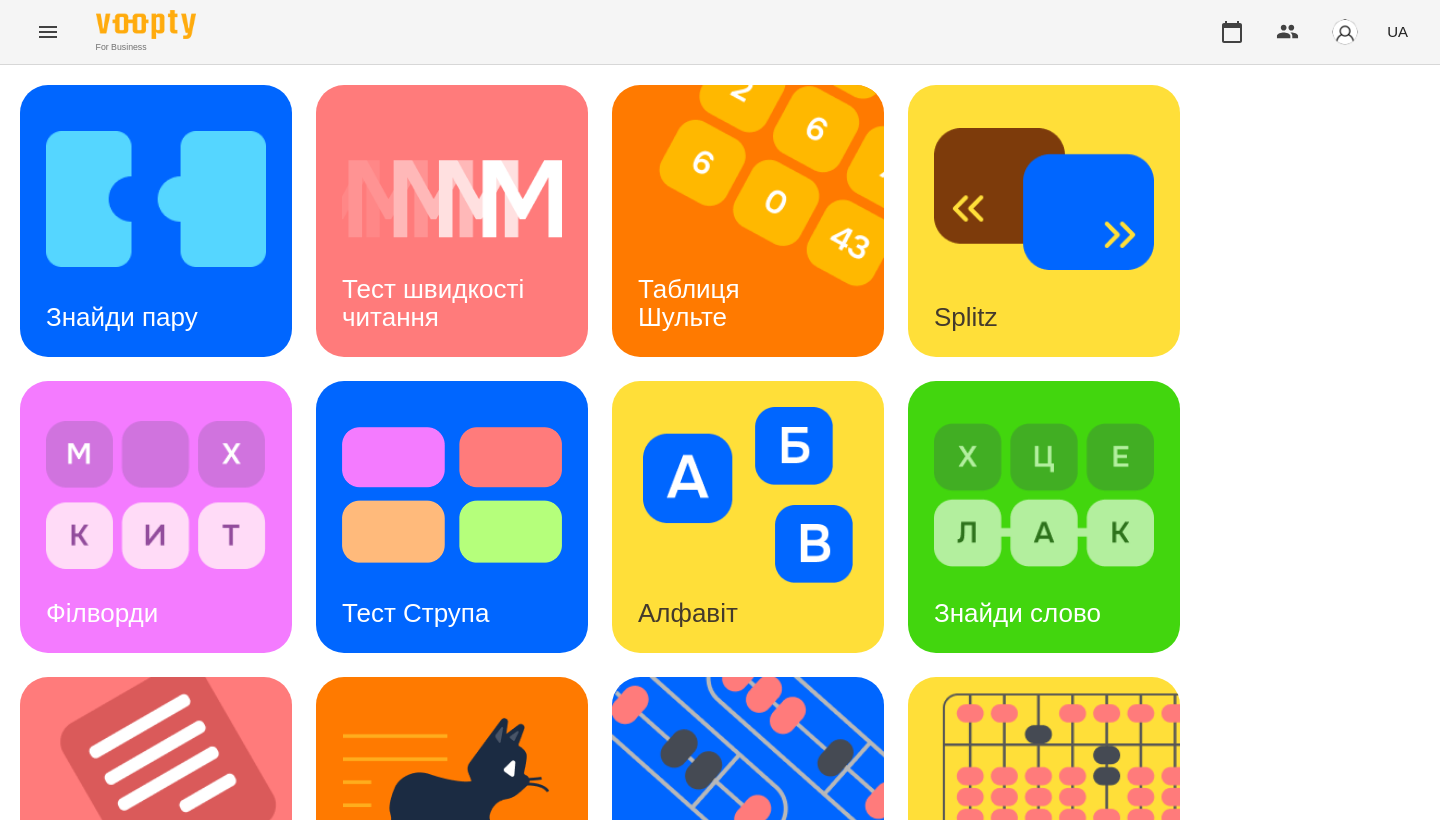 click on "Таблиця
Шульте" at bounding box center [692, 303] 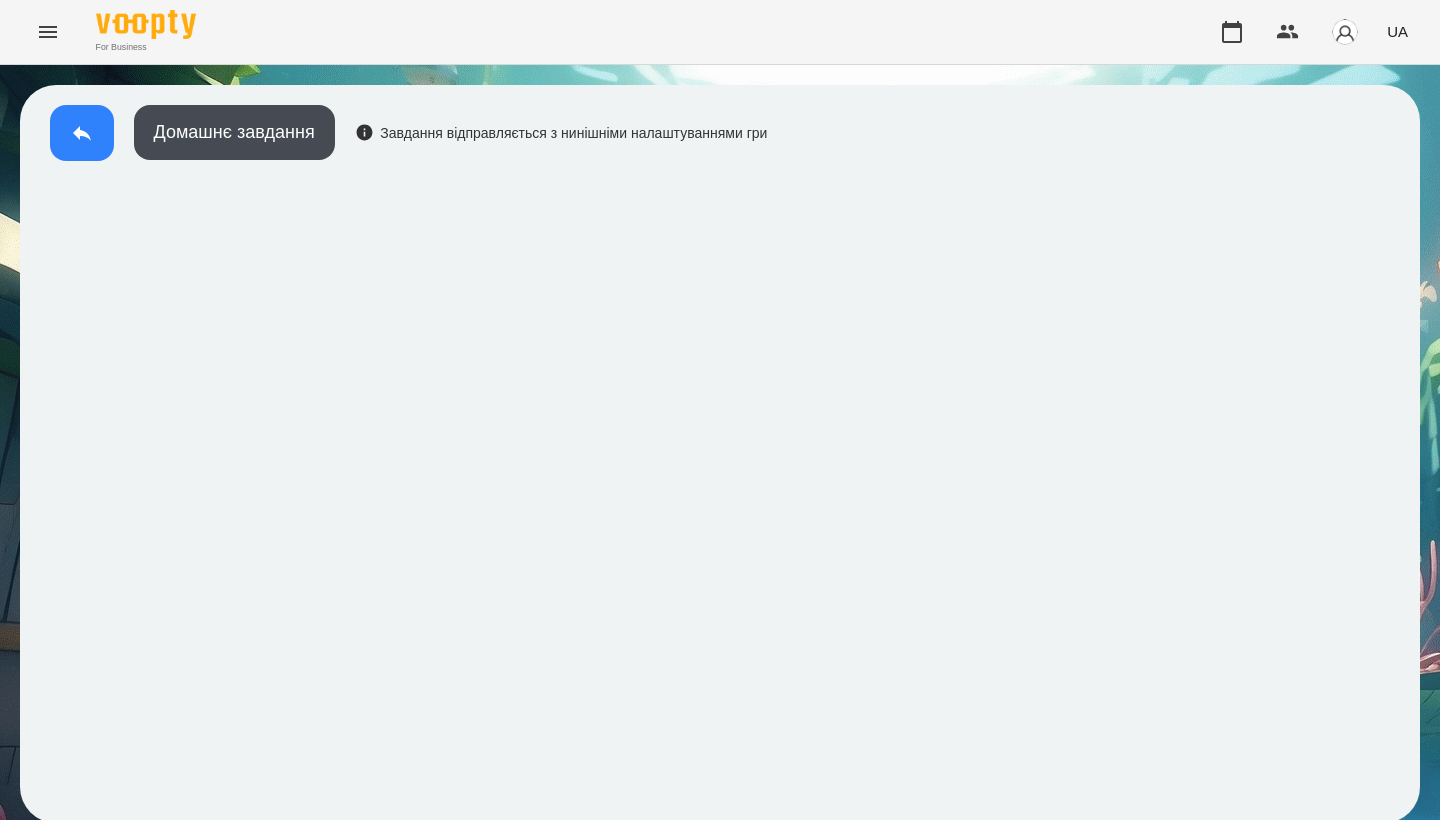 click at bounding box center [82, 133] 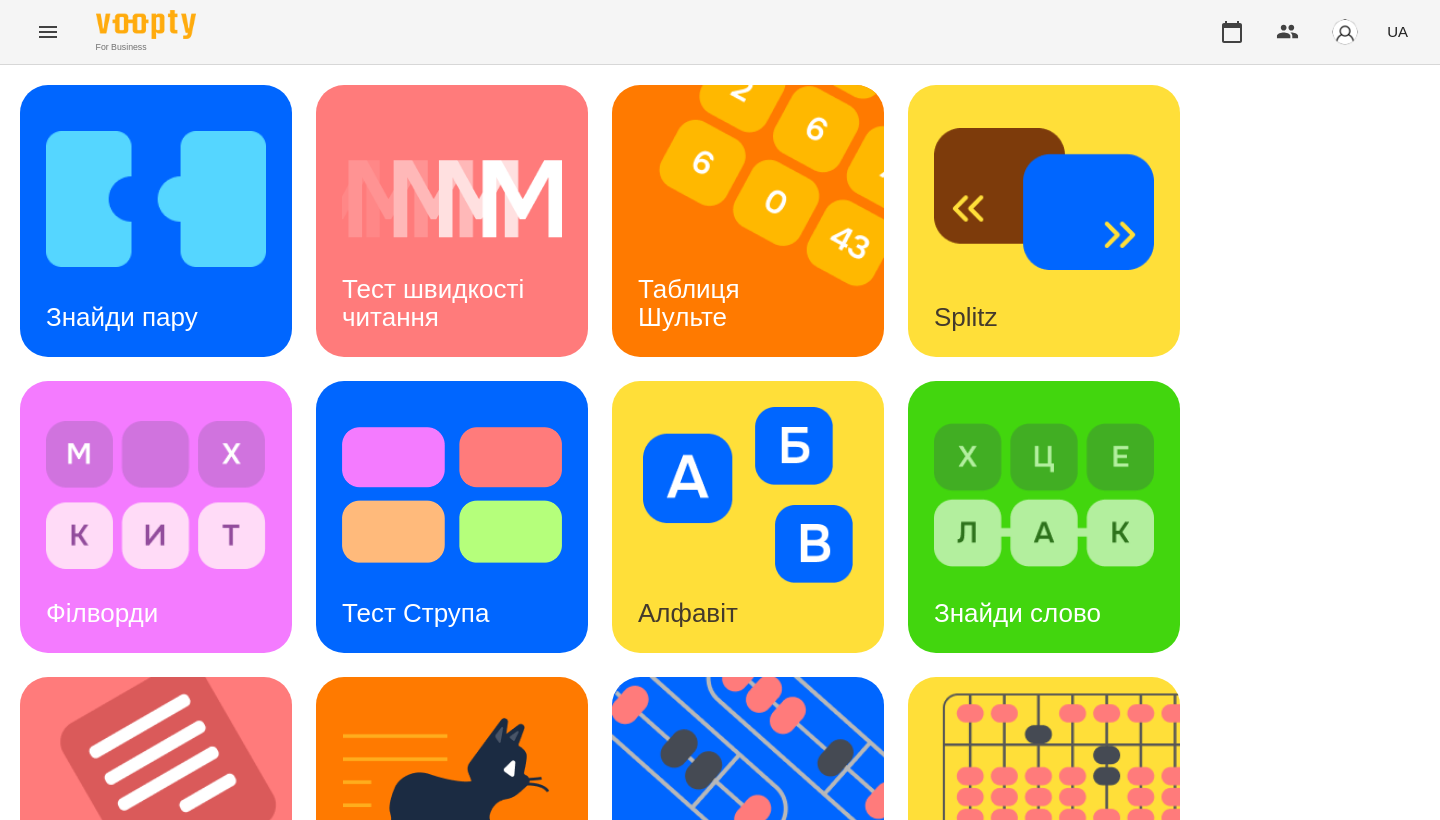 click on "Знайди пару" at bounding box center [122, 317] 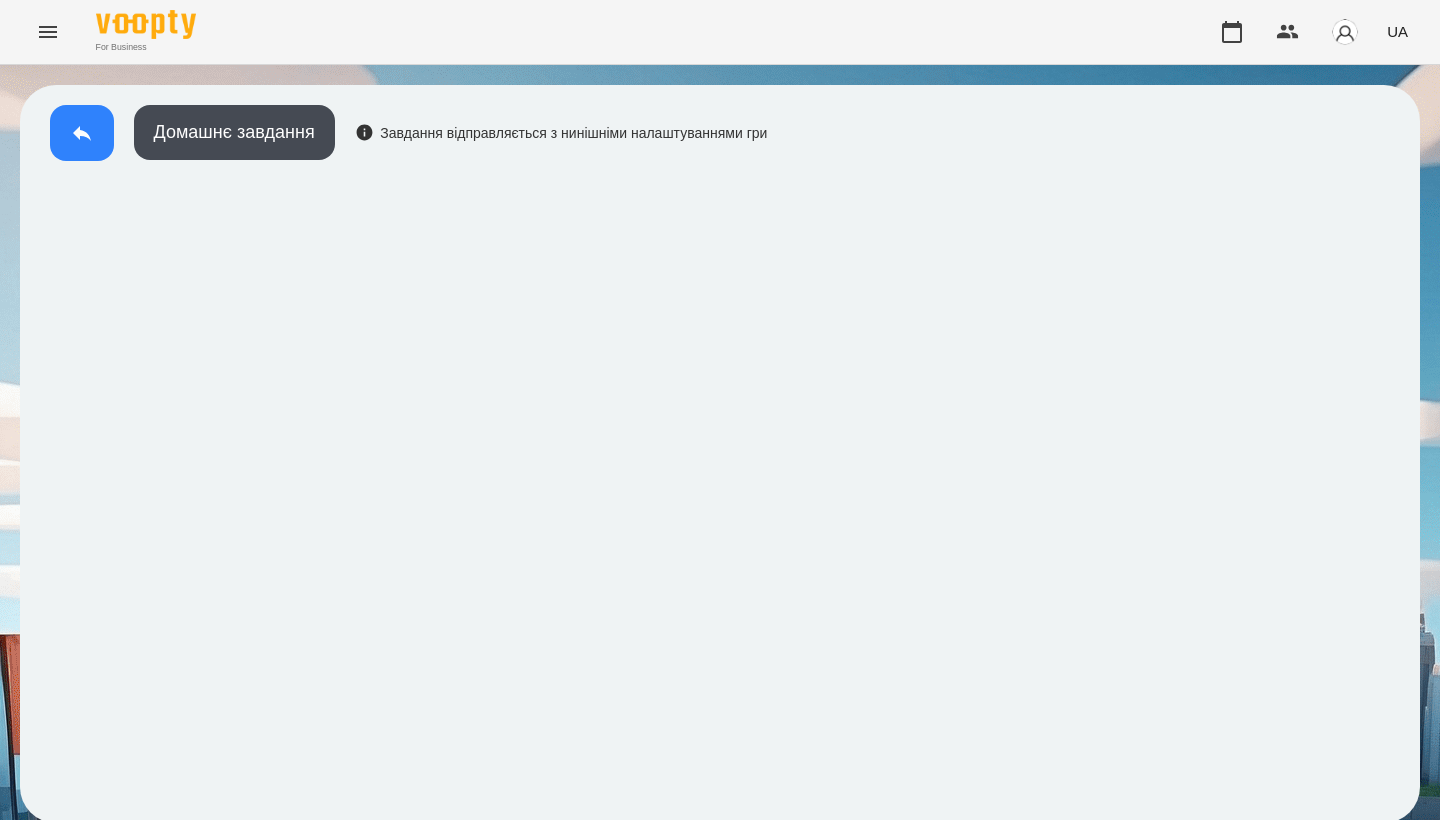 click at bounding box center [82, 133] 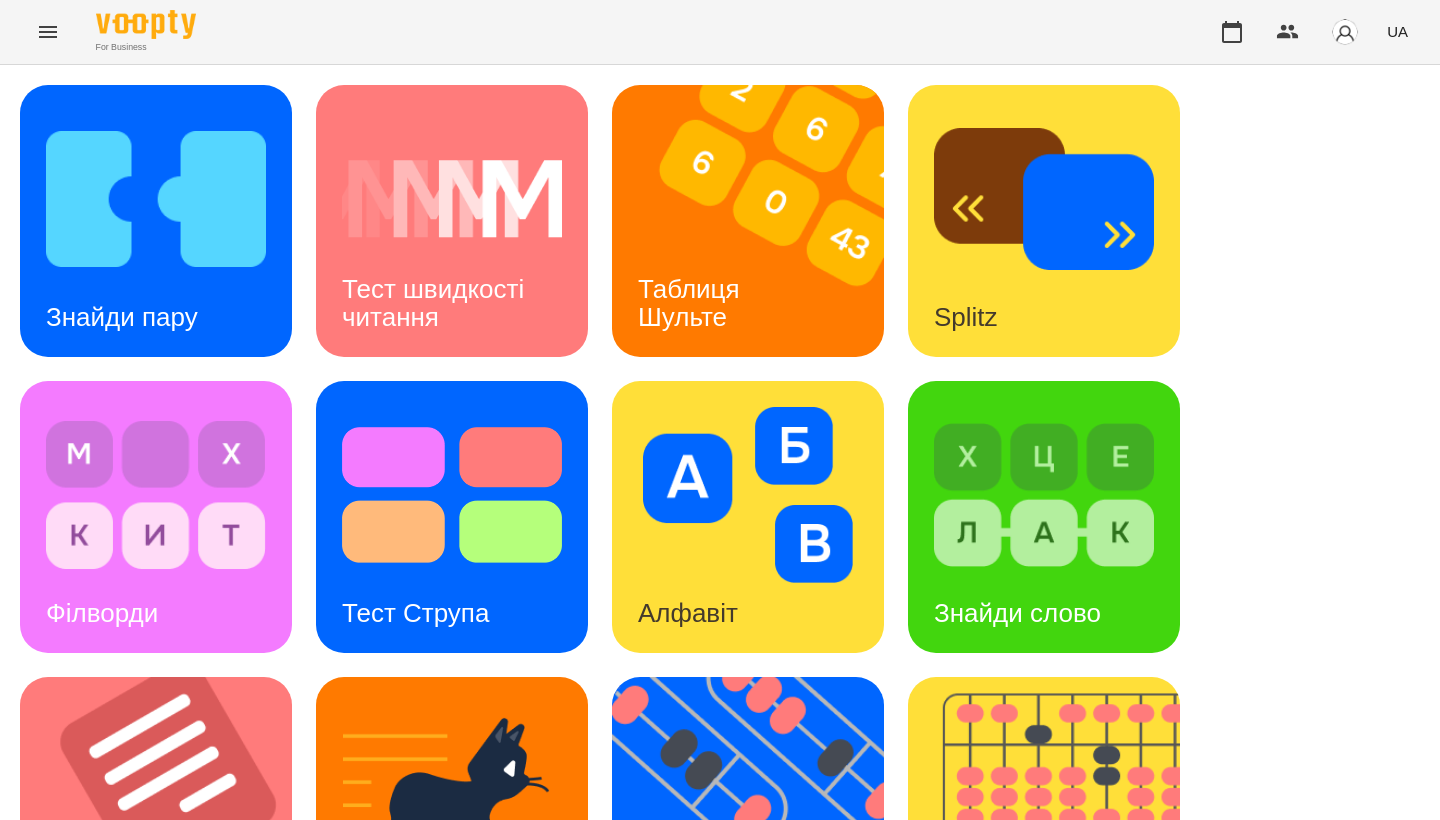 click on "Знайди пару Тест швидкості читання Таблиця
Шульте Splitz Філворди Тест Струпа Алфавіт Знайди слово Тексти Кіберкішка Флешкарти Абакус Знайди
Кіберкішку Мнемотехніка Ментальний
рахунок Стовпці Ділення множення" at bounding box center (720, 813) 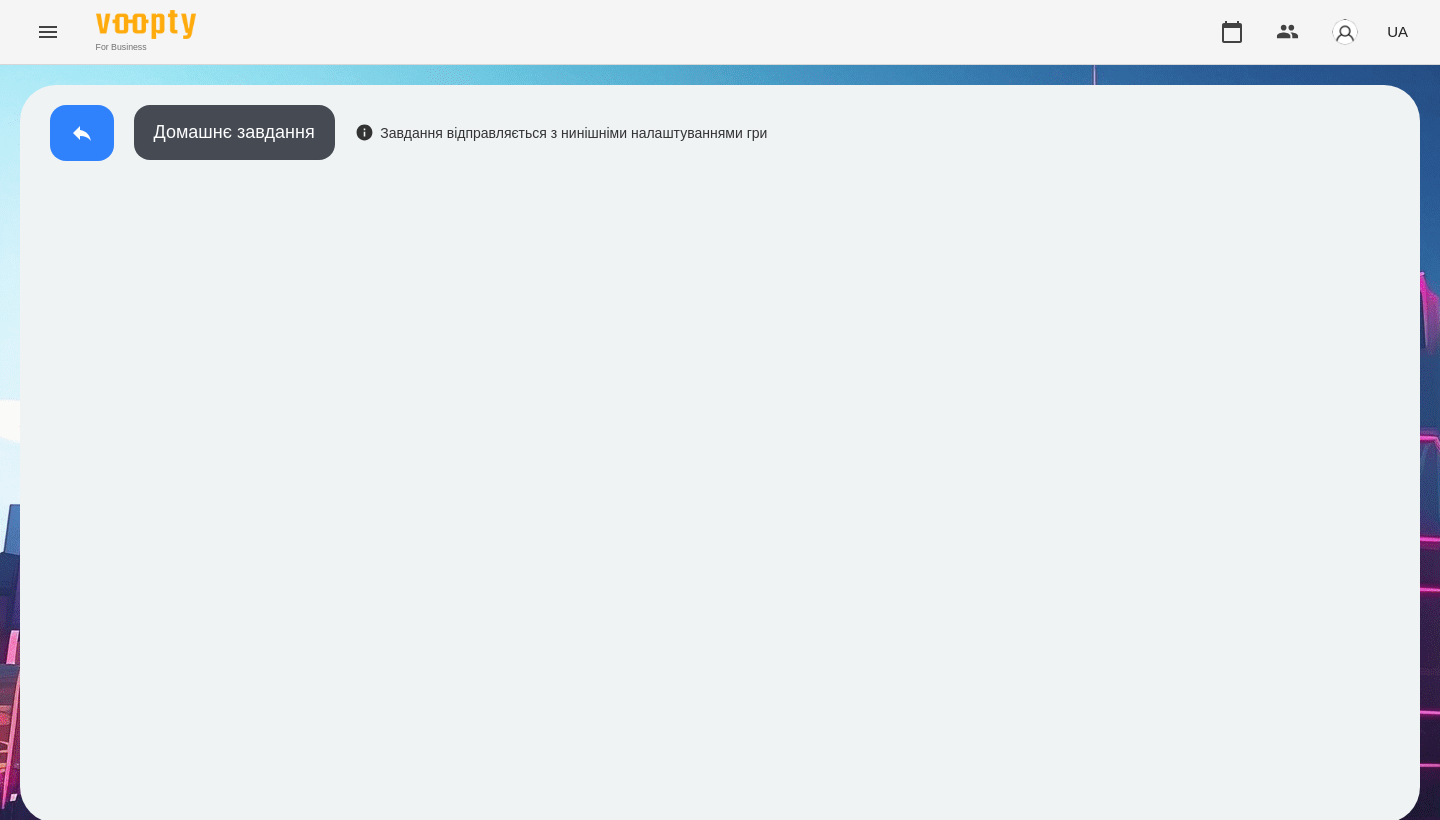 click 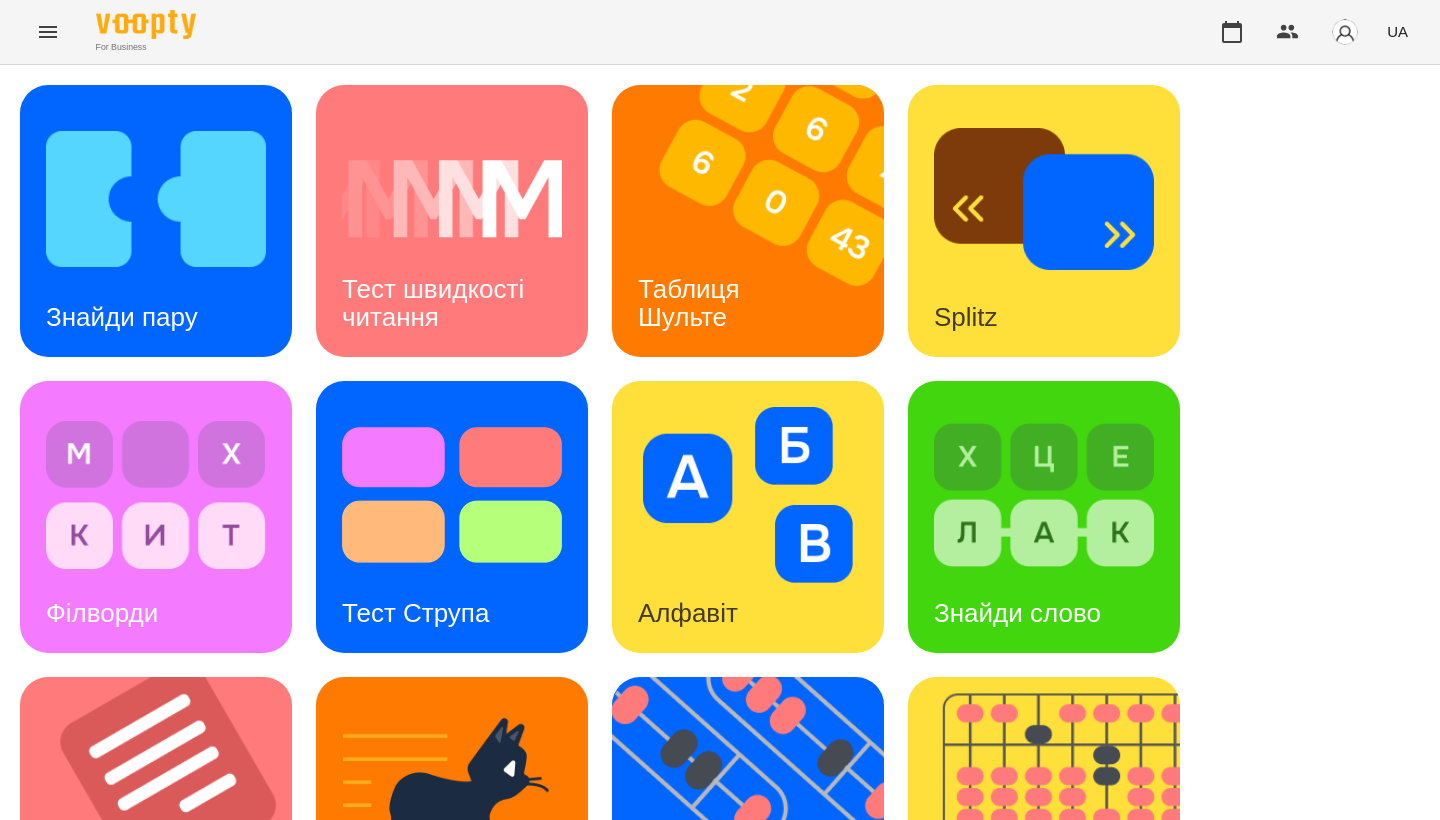 click on "Знайди пару Тест швидкості читання Таблиця
Шульте Splitz Філворди Тест Струпа Алфавіт Знайди слово Тексти Кіберкішка Флешкарти Абакус Знайди
Кіберкішку Мнемотехніка Ментальний
рахунок Стовпці Ділення множення" at bounding box center [720, 813] 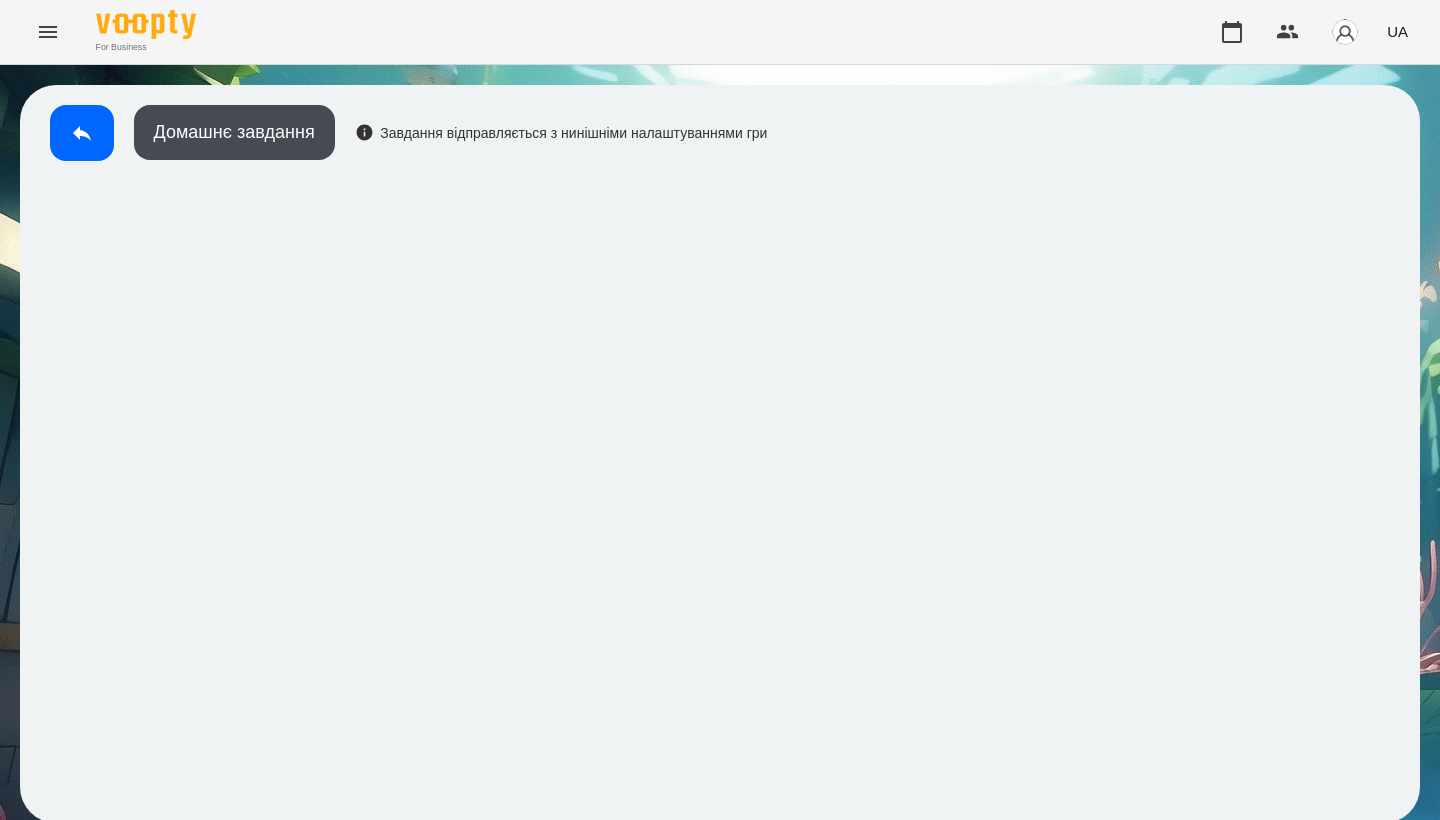 scroll, scrollTop: 3, scrollLeft: 0, axis: vertical 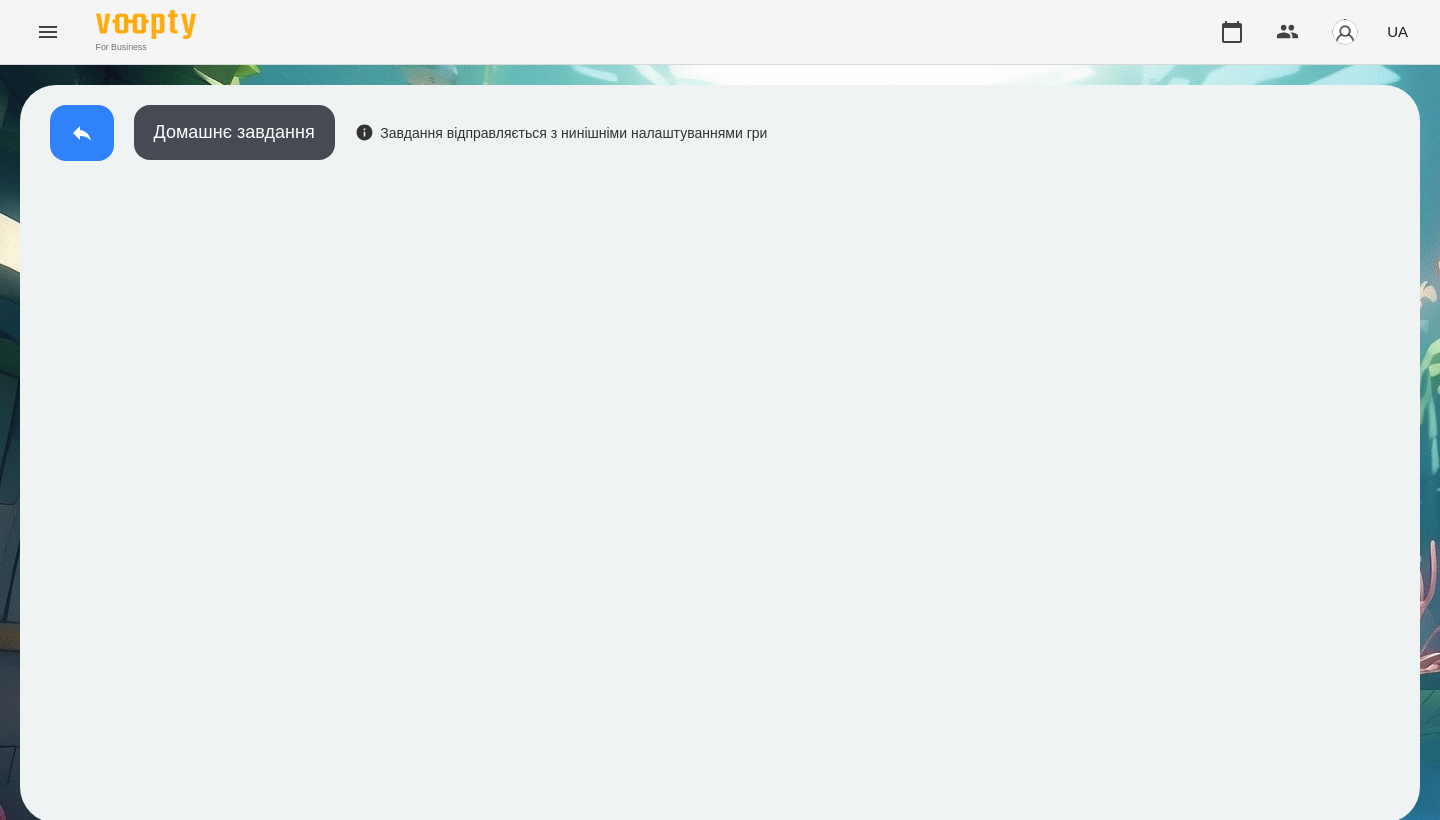 click at bounding box center (82, 133) 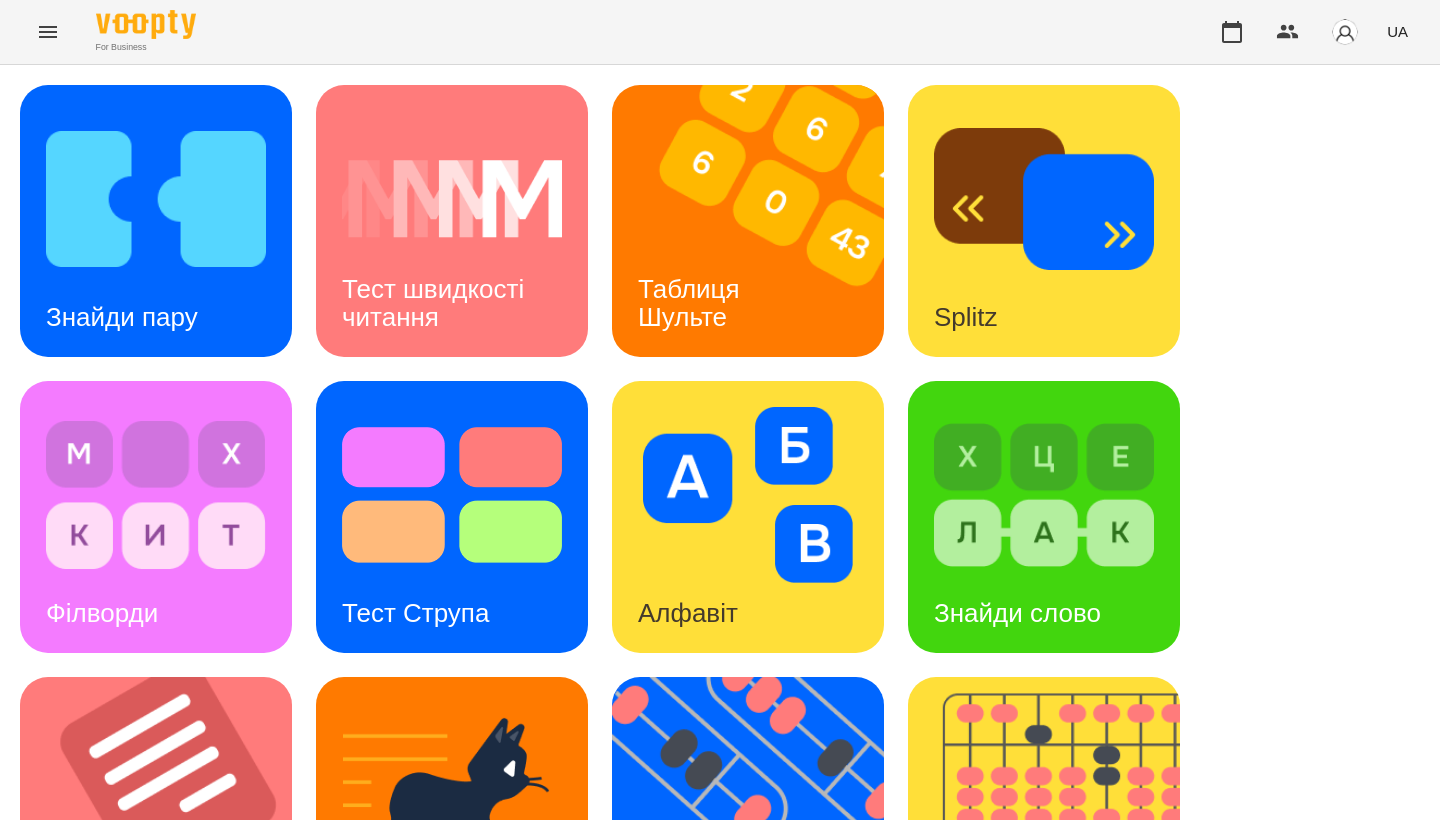 click at bounding box center [760, 221] 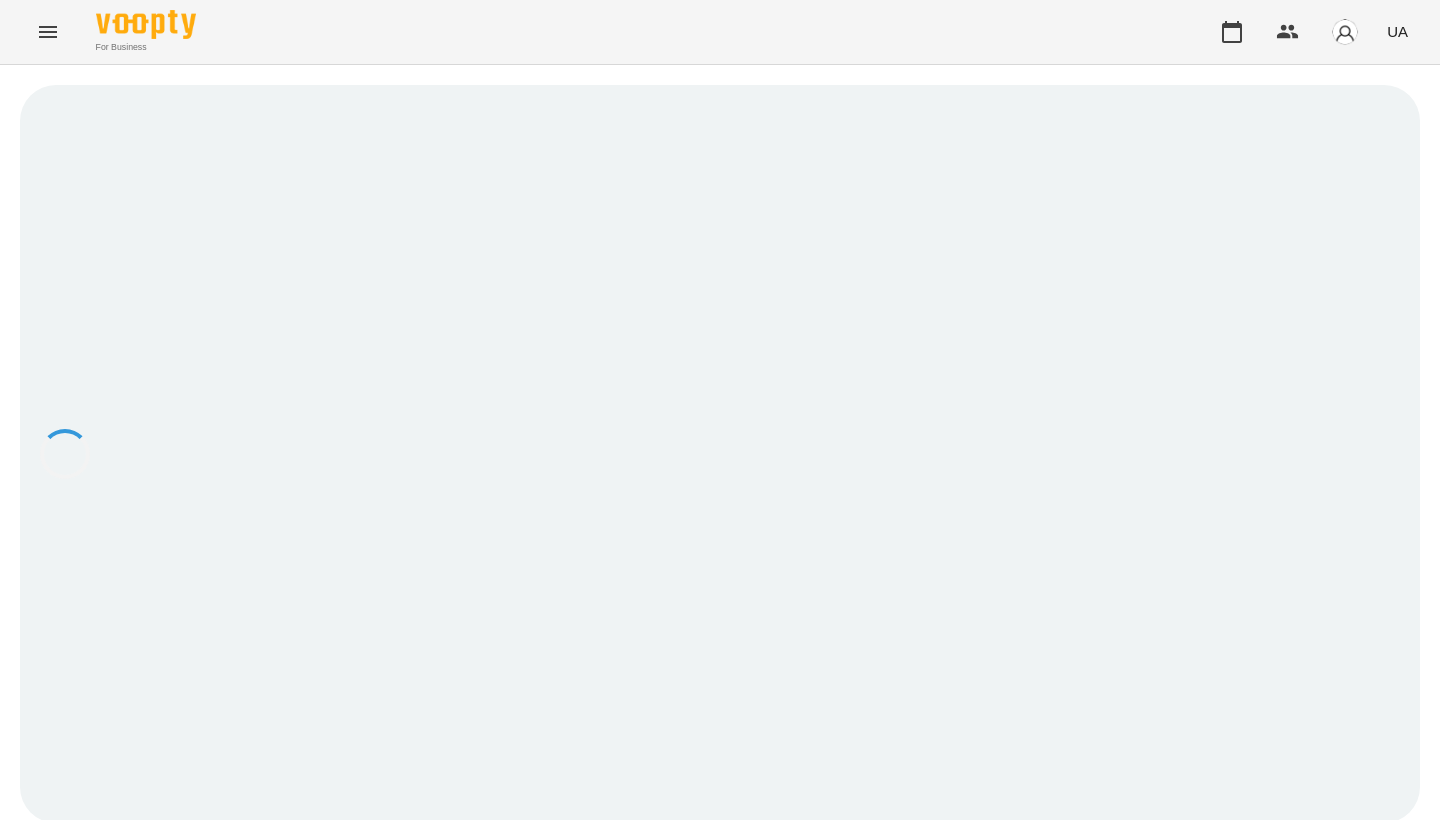 scroll, scrollTop: 0, scrollLeft: 0, axis: both 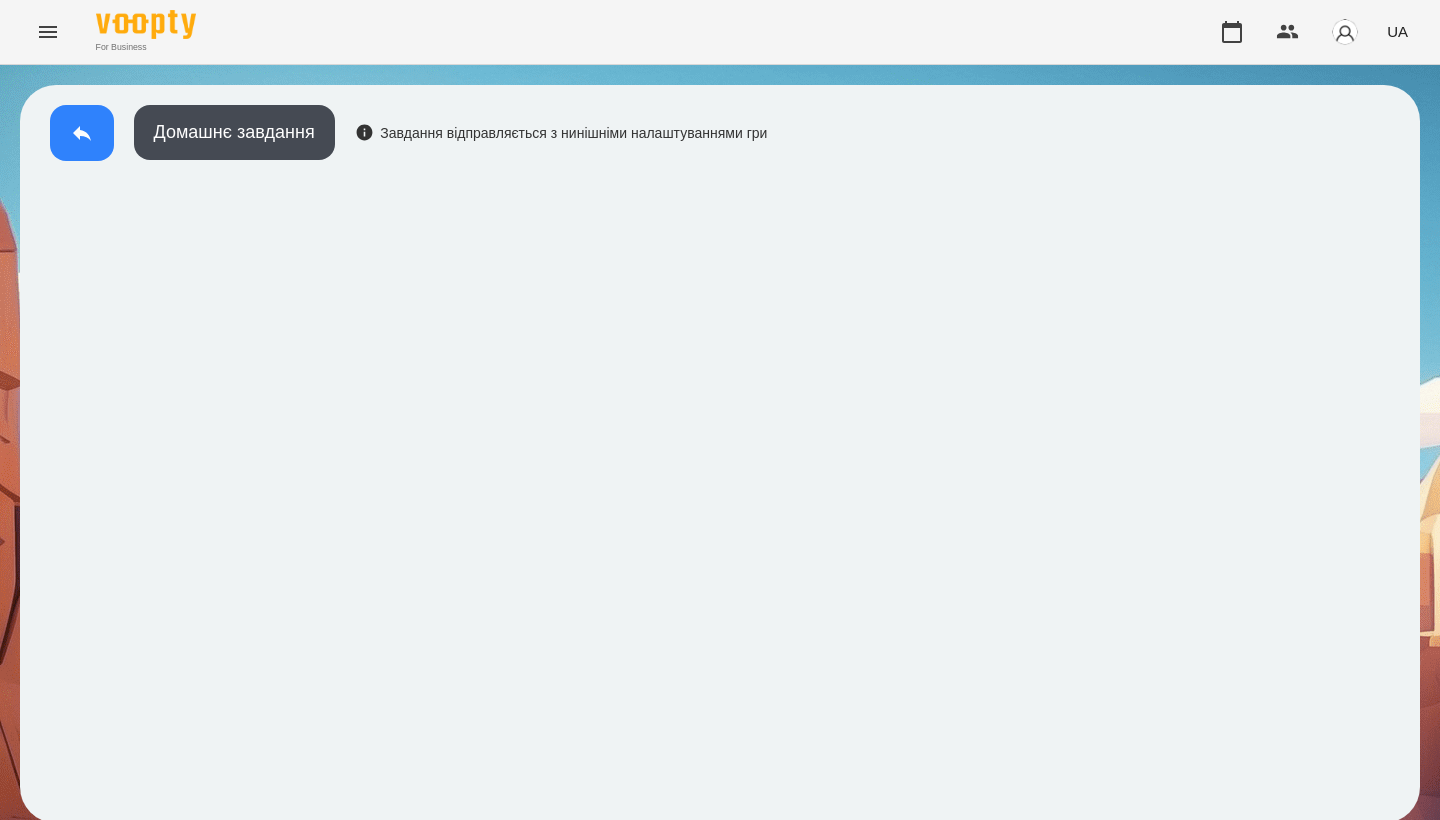 click at bounding box center [82, 133] 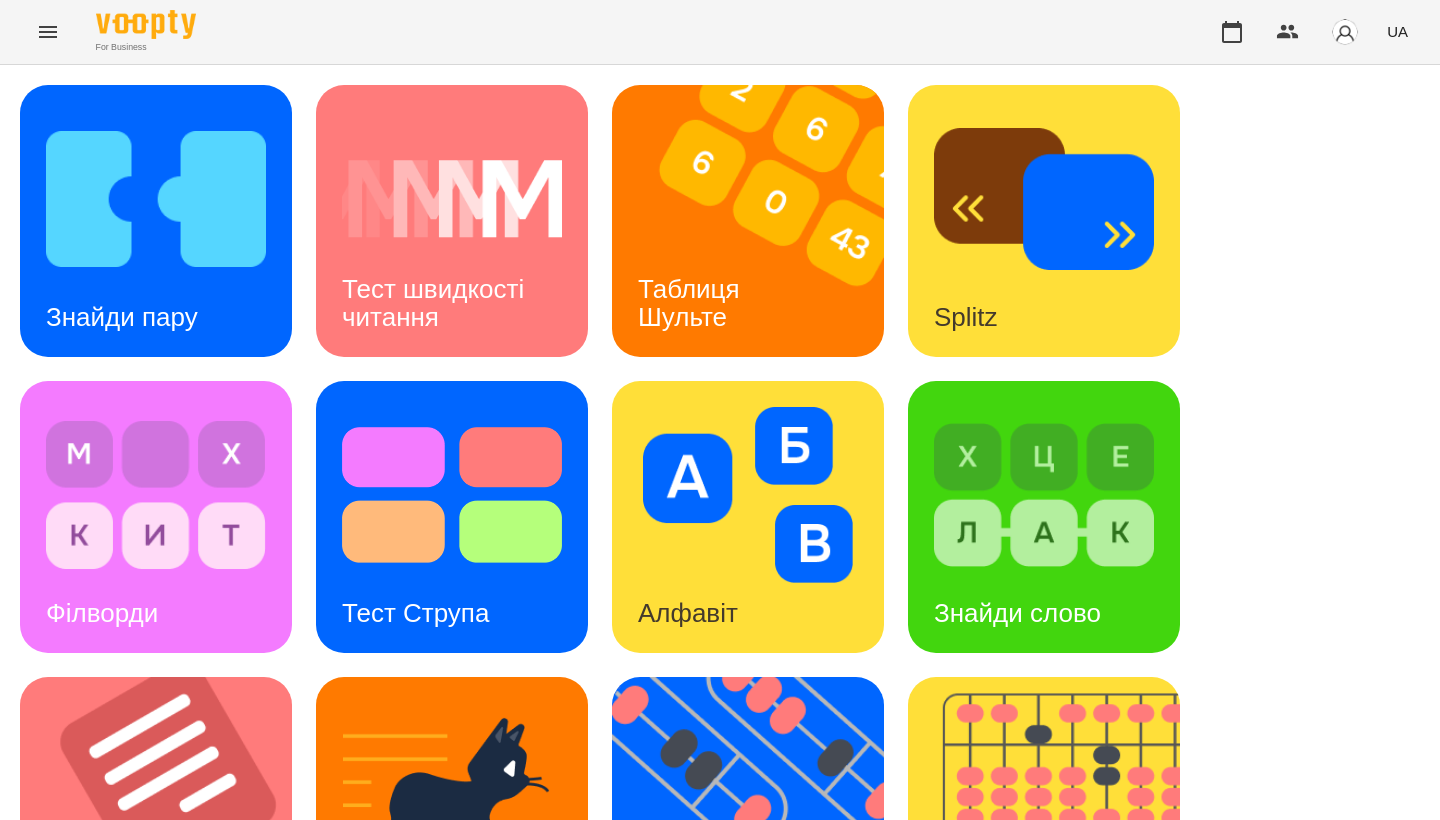 click on "Знайди пару Тест швидкості читання Таблиця
Шульте Splitz Філворди Тест Струпа Алфавіт Знайди слово Тексти Кіберкішка Флешкарти Абакус Знайди
Кіберкішку Мнемотехніка Ментальний
рахунок Стовпці Ділення множення" at bounding box center [720, 813] 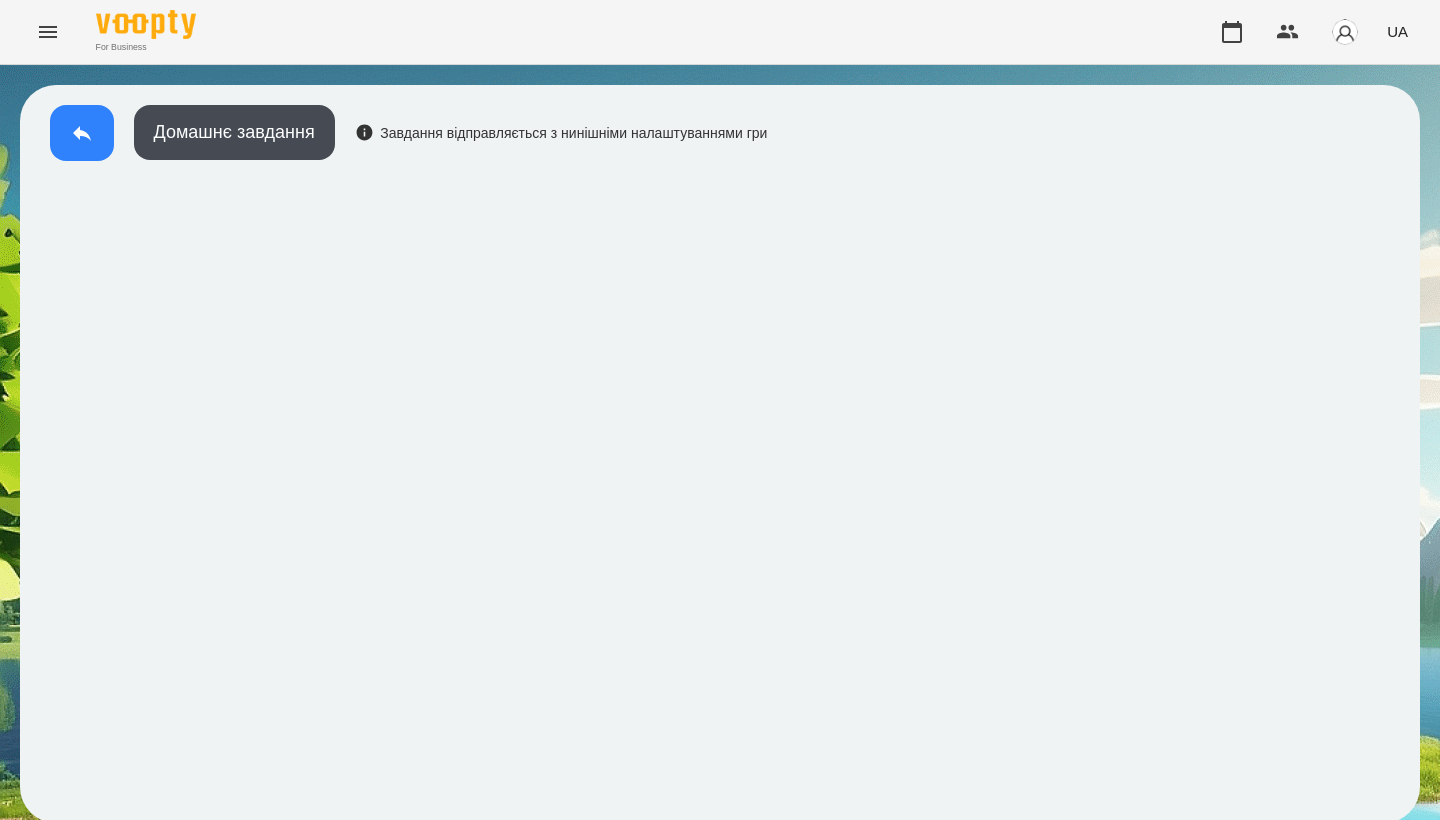 click at bounding box center (82, 133) 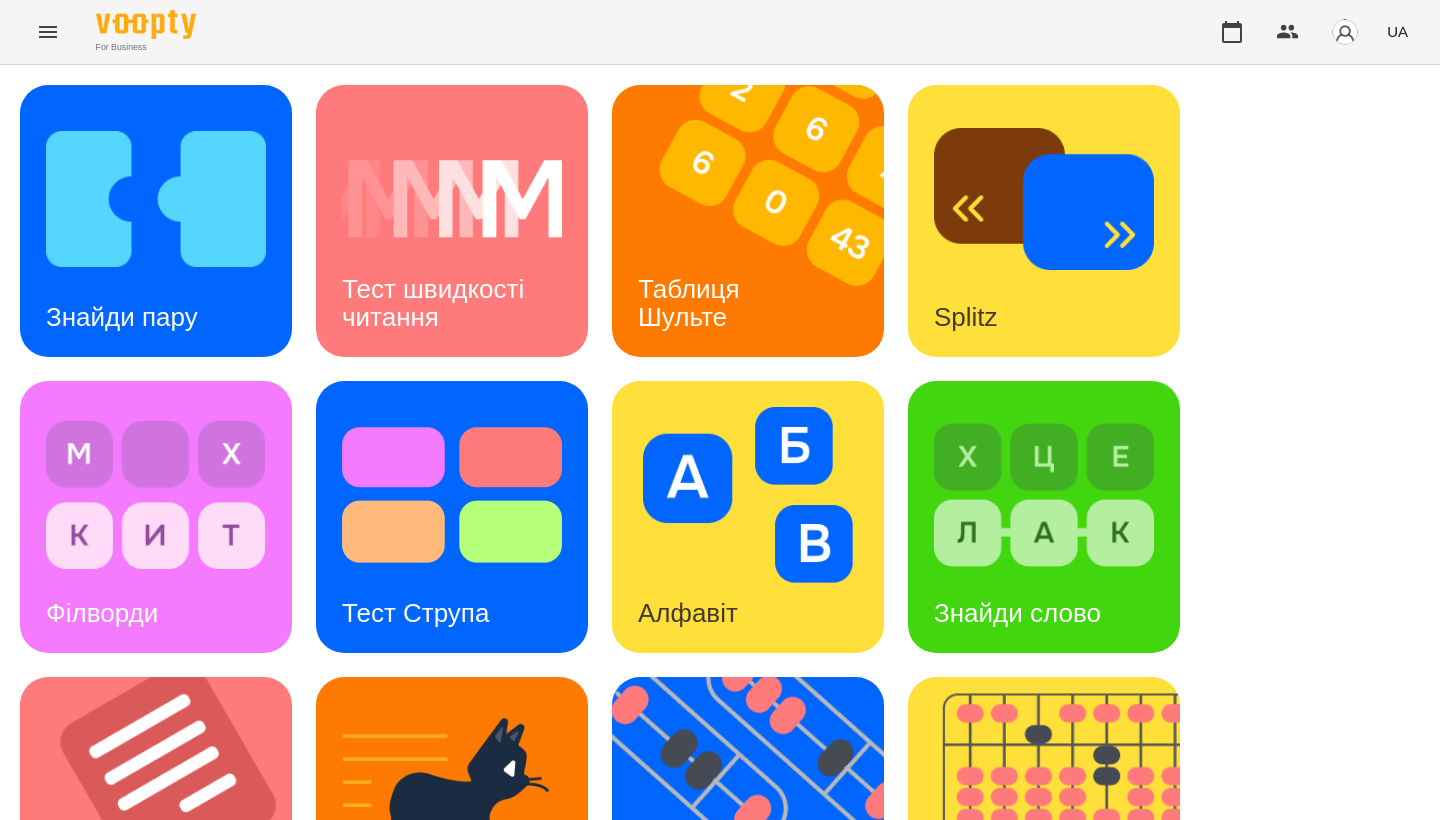 click at bounding box center (156, 199) 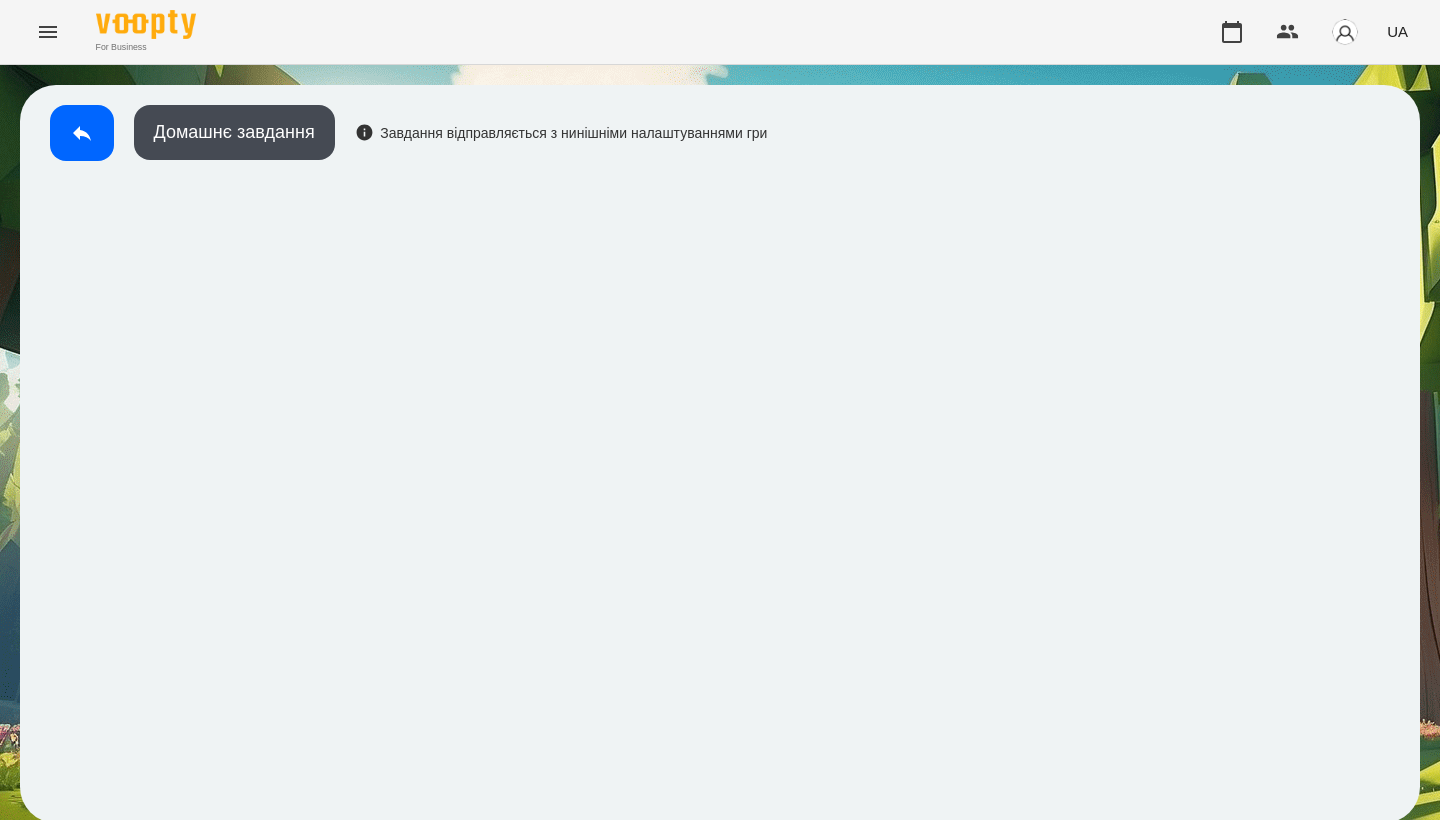 scroll, scrollTop: 3, scrollLeft: 0, axis: vertical 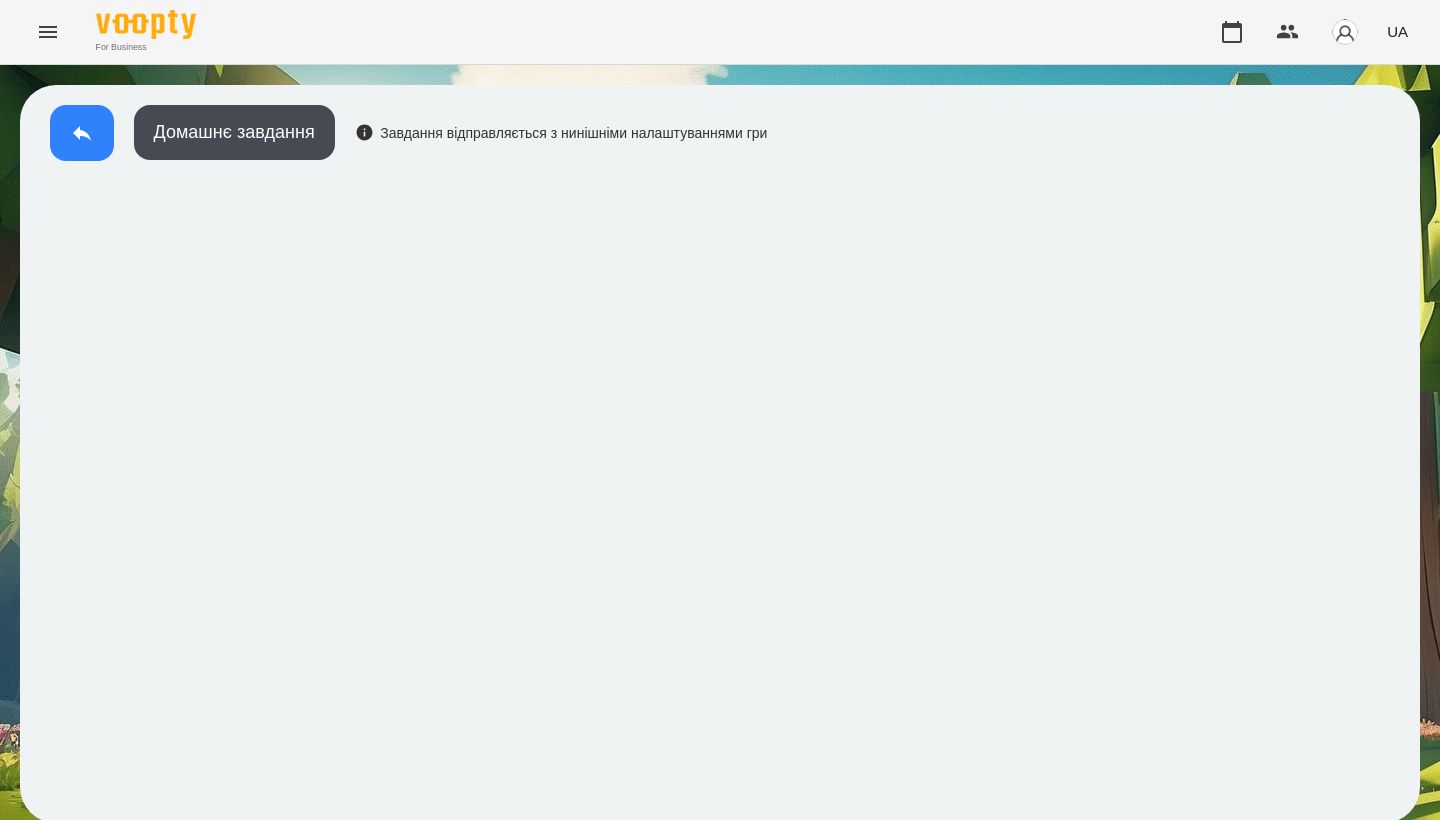 click at bounding box center (82, 133) 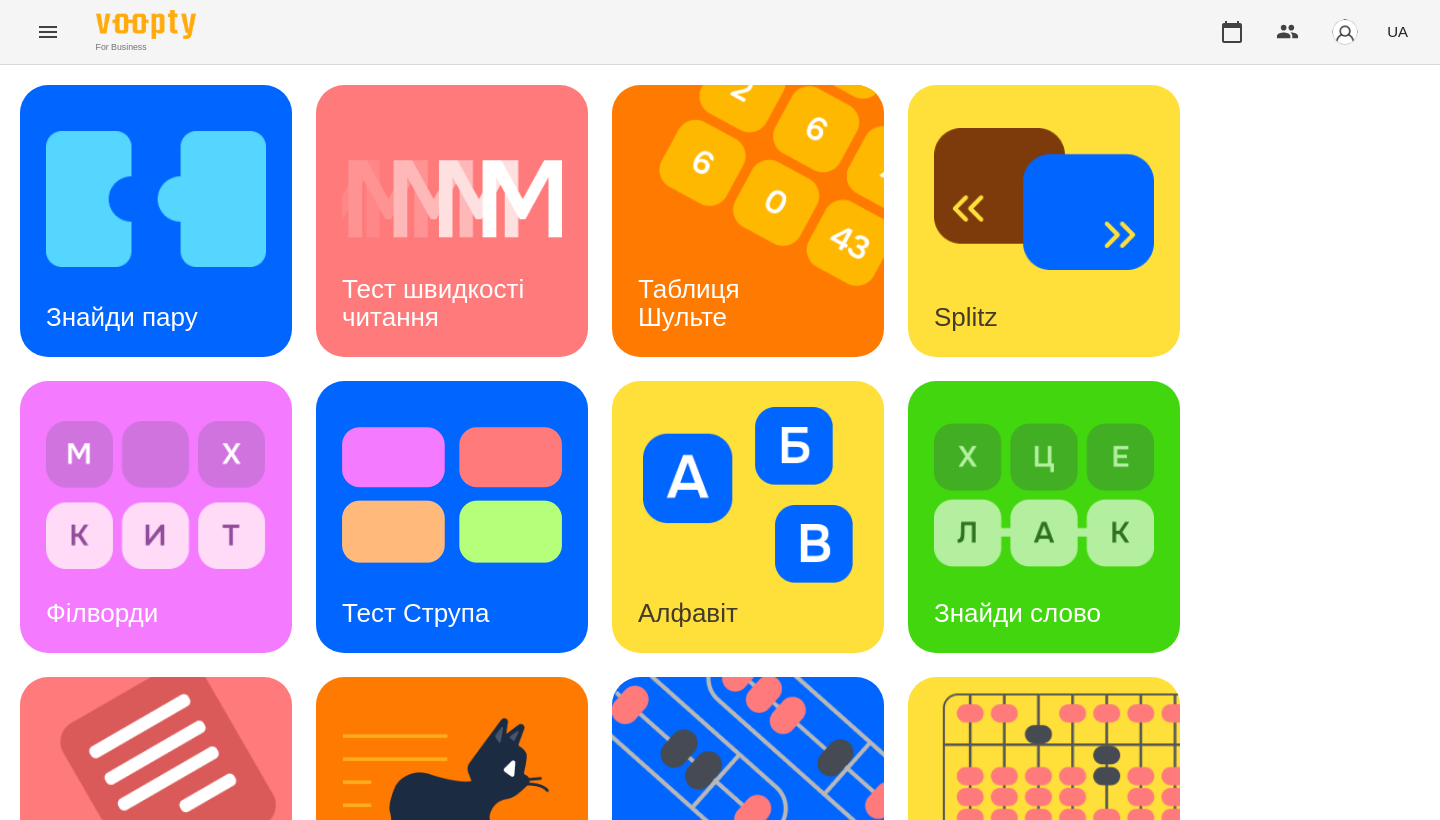 click on "Знайди пару Тест швидкості читання Таблиця
Шульте Splitz Філворди Тест Струпа Алфавіт Знайди слово Тексти Кіберкішка Флешкарти Абакус Знайди
Кіберкішку Мнемотехніка Ментальний
рахунок Стовпці Ділення множення" at bounding box center [720, 813] 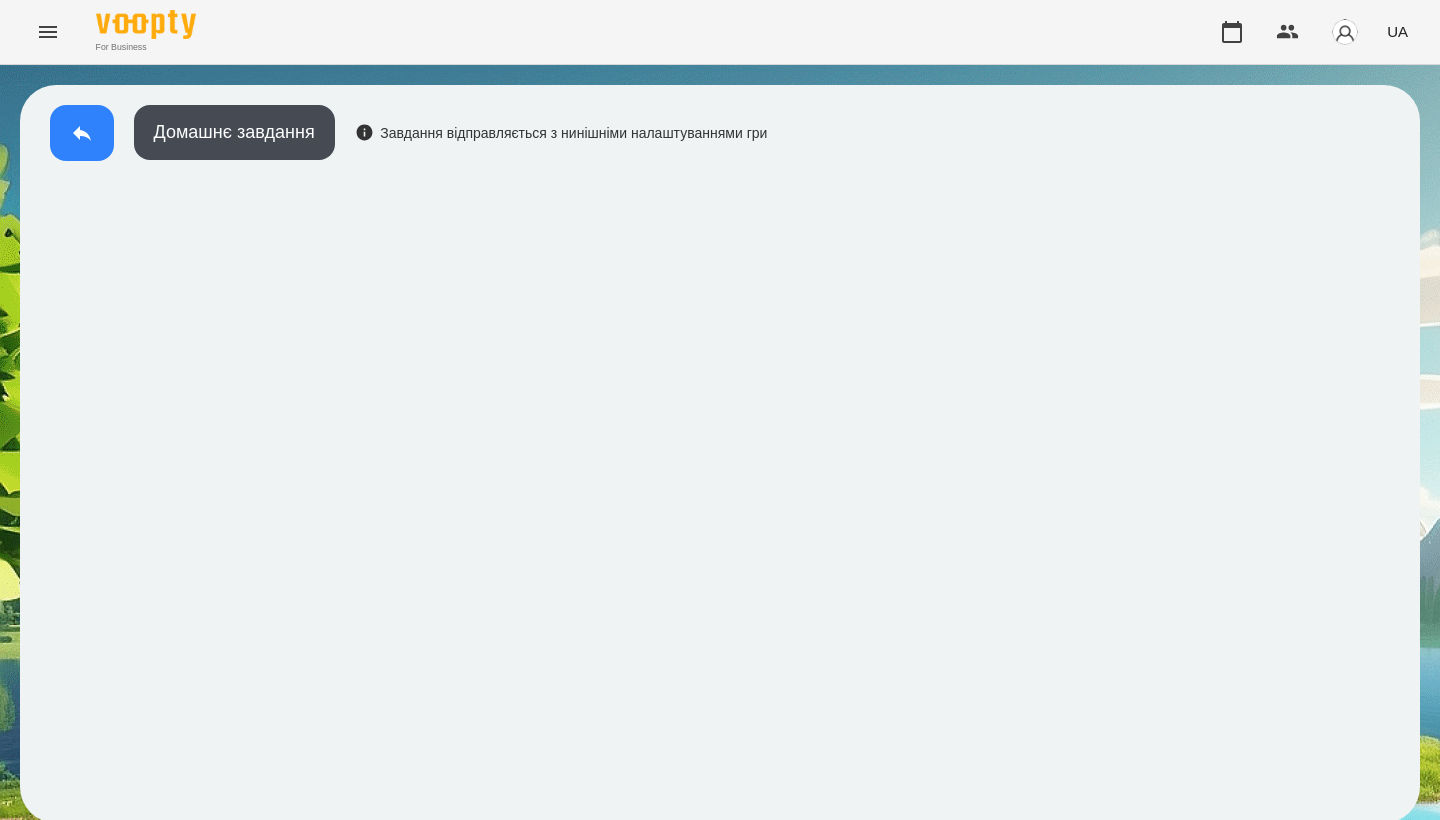 click at bounding box center (82, 133) 